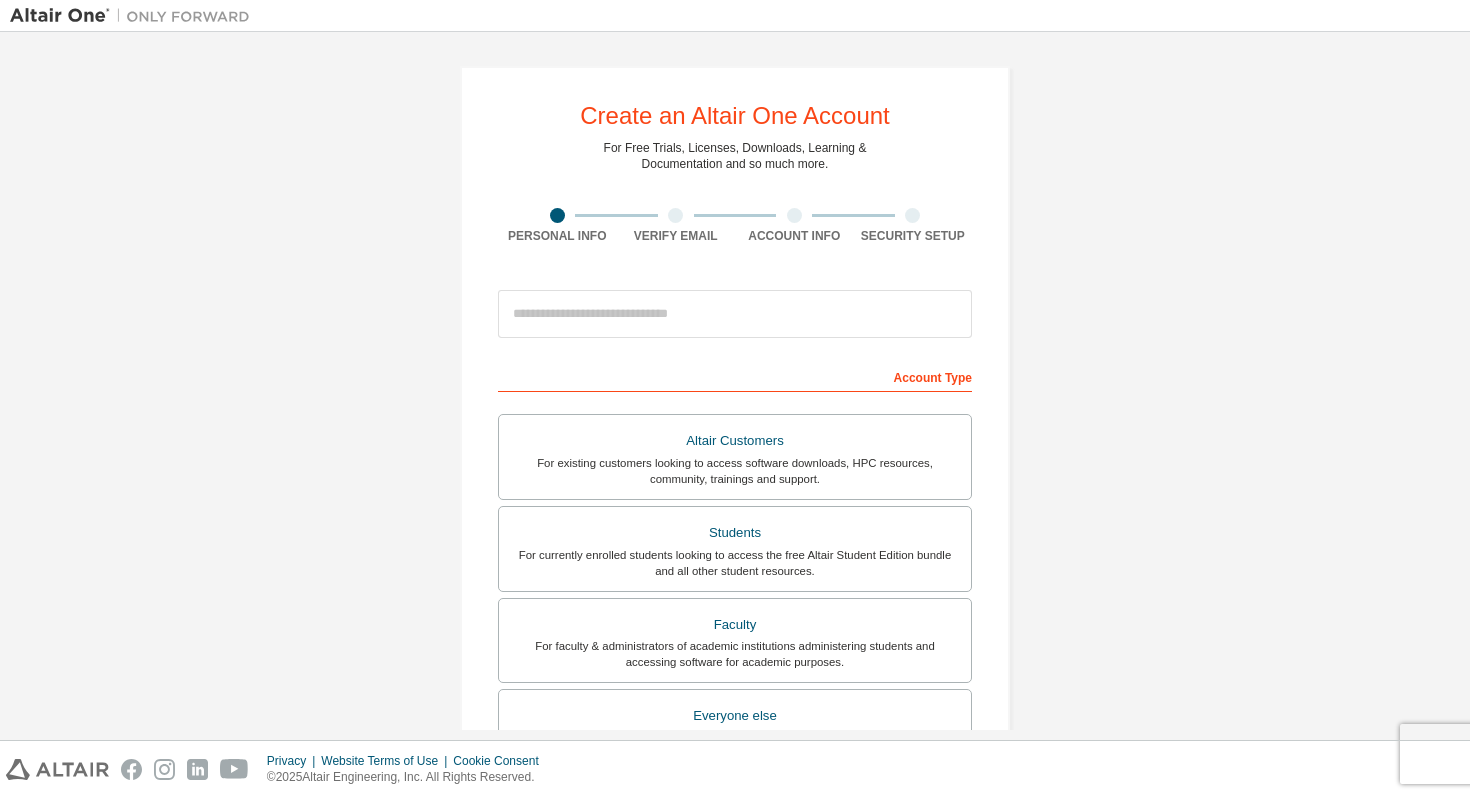 scroll, scrollTop: 0, scrollLeft: 0, axis: both 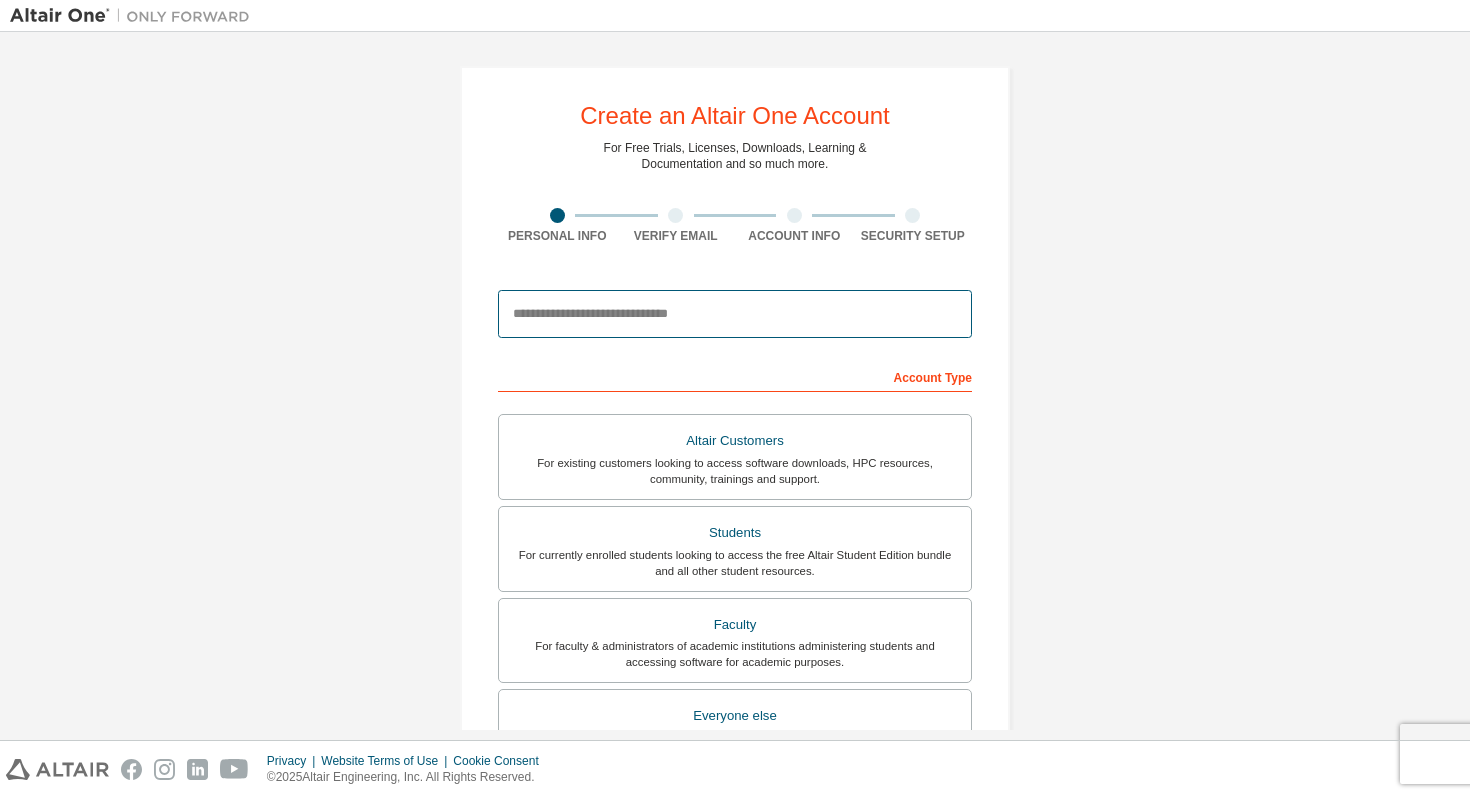 click at bounding box center [735, 314] 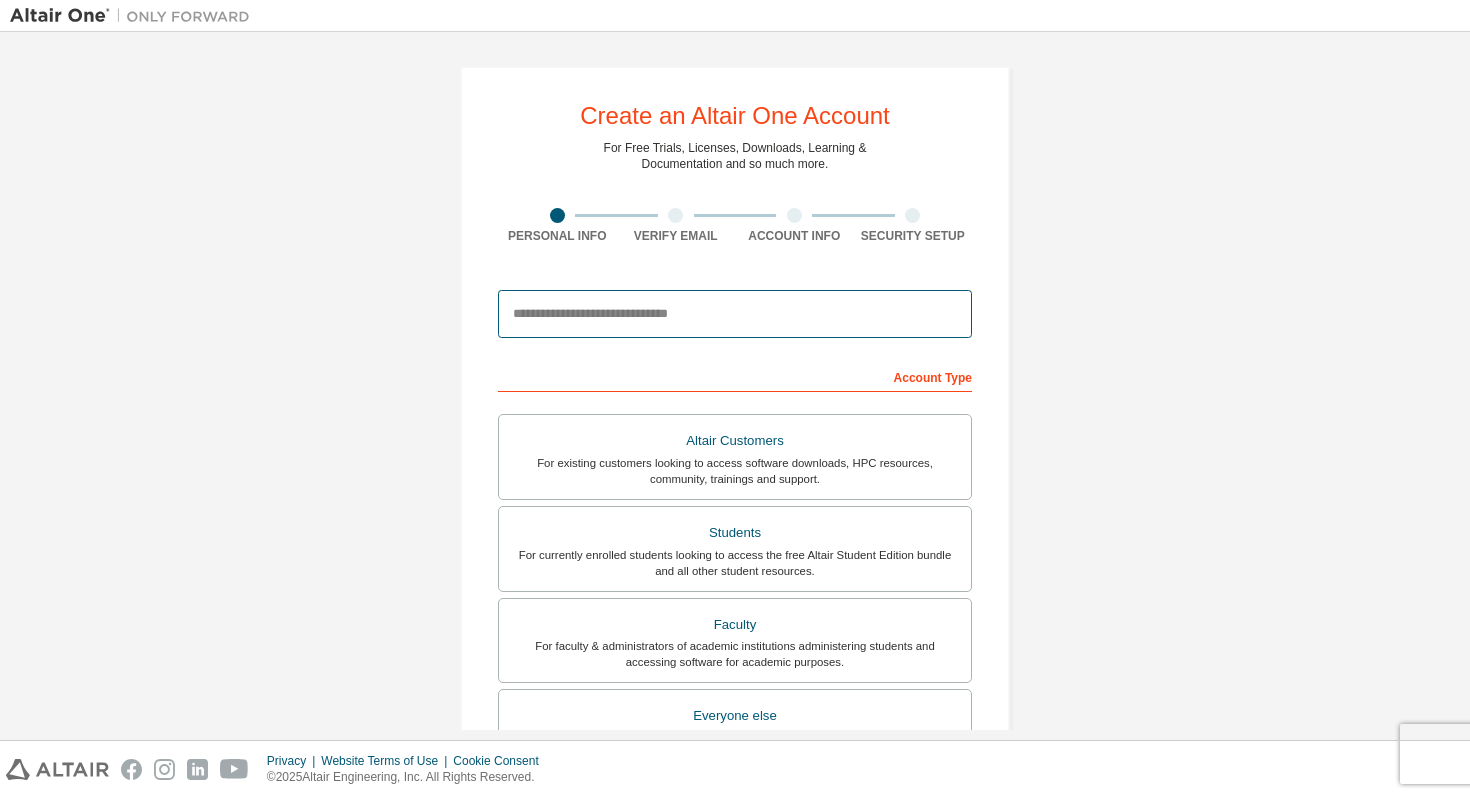 paste on "**********" 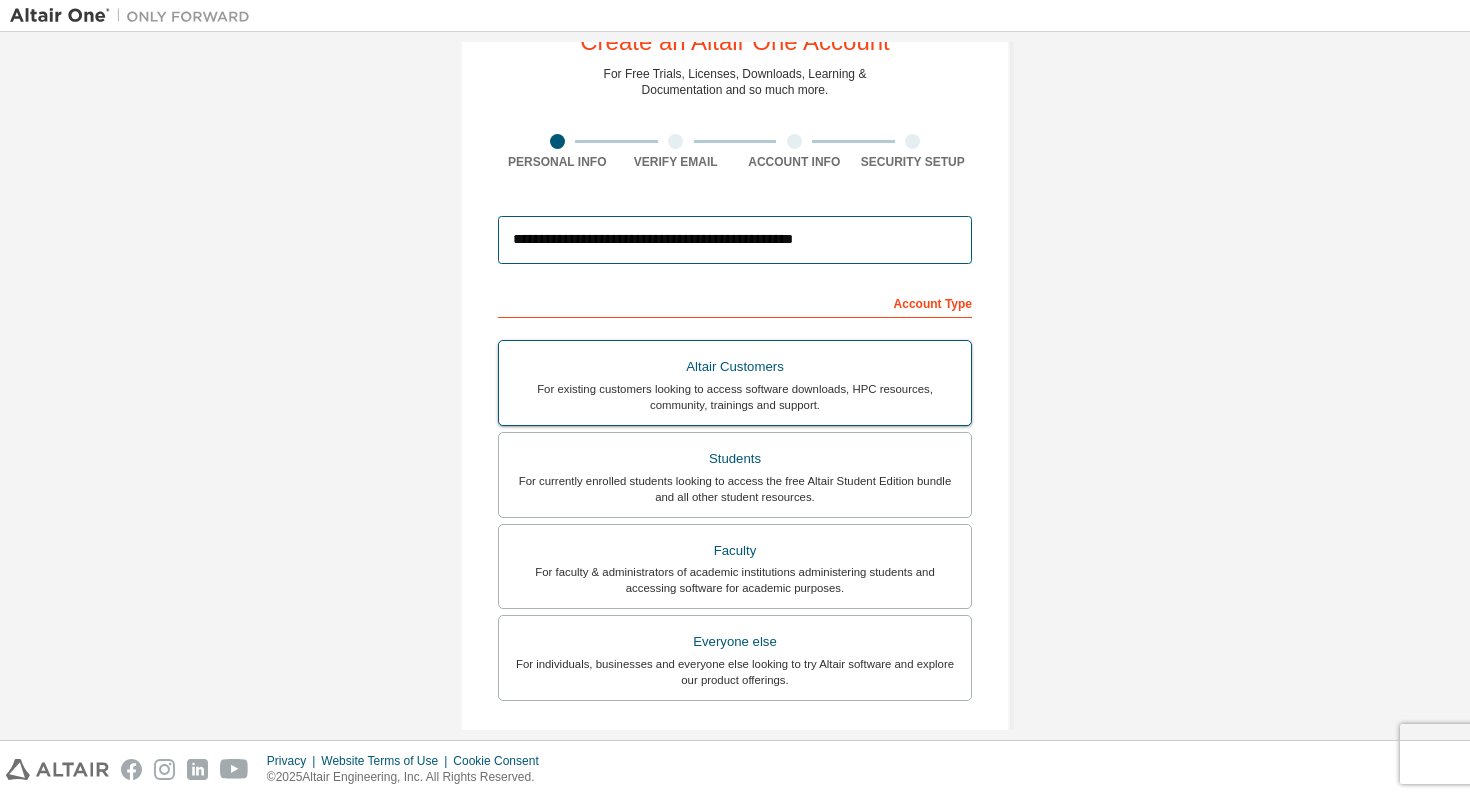 scroll, scrollTop: 0, scrollLeft: 0, axis: both 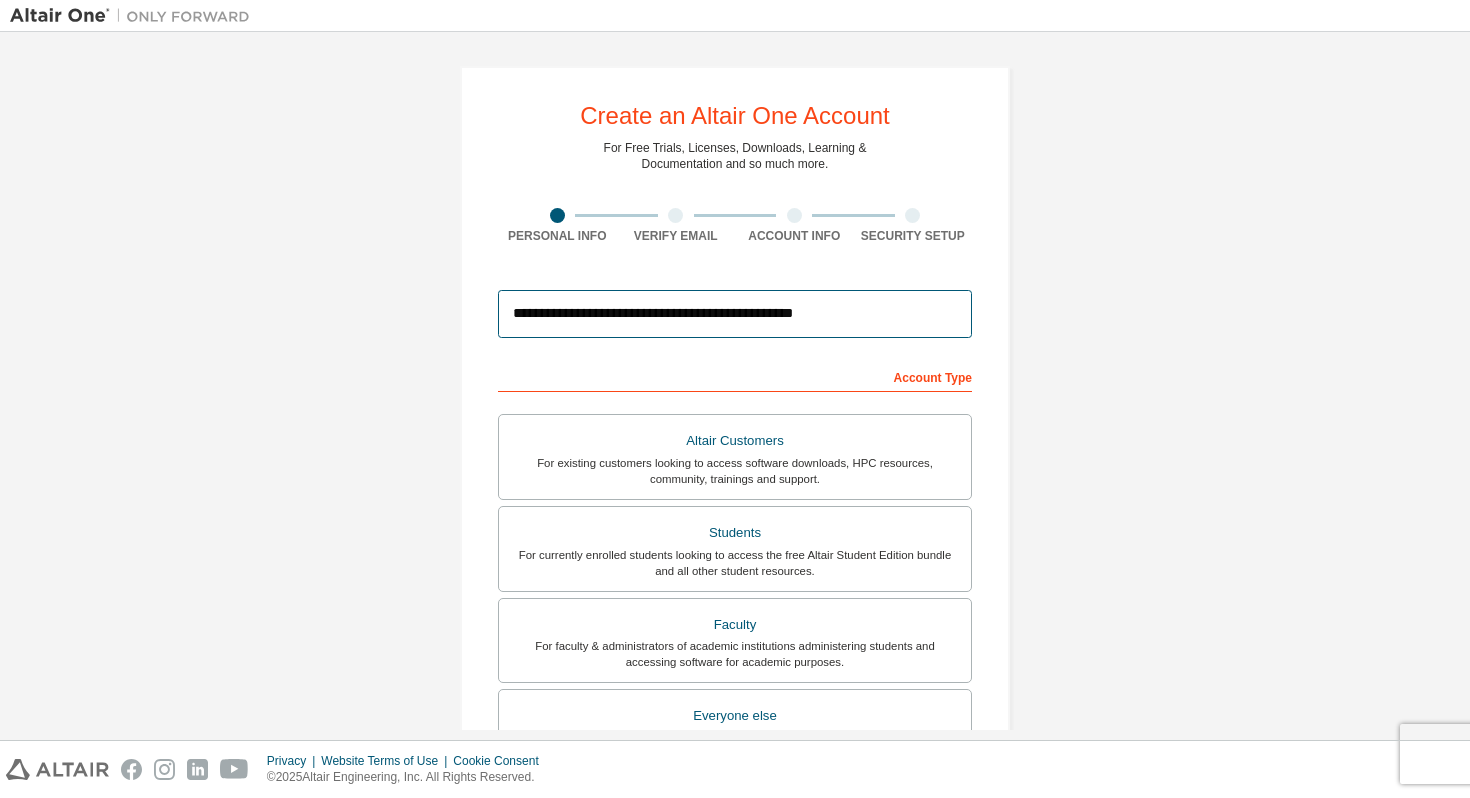 click on "**********" at bounding box center (735, 314) 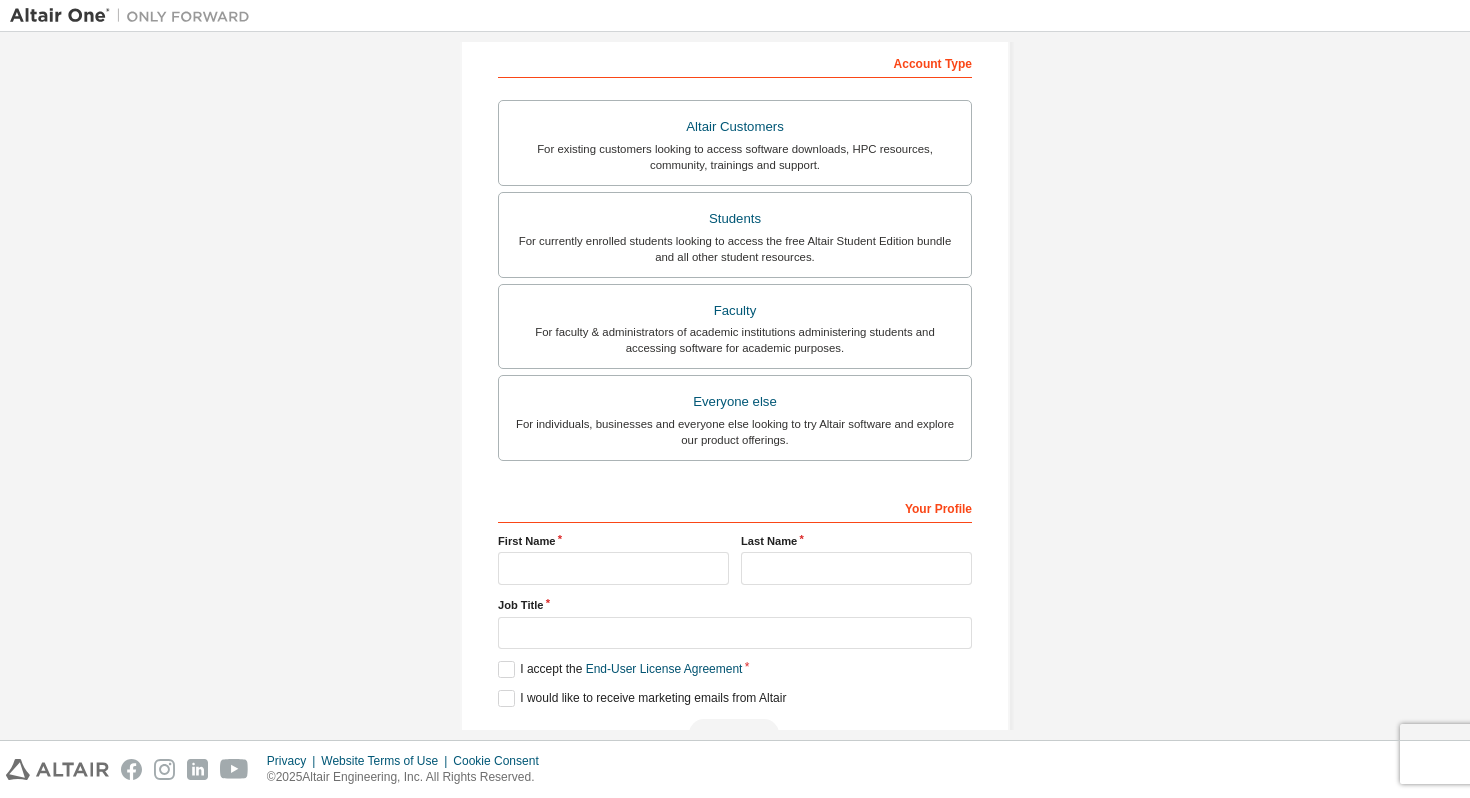 scroll, scrollTop: 371, scrollLeft: 0, axis: vertical 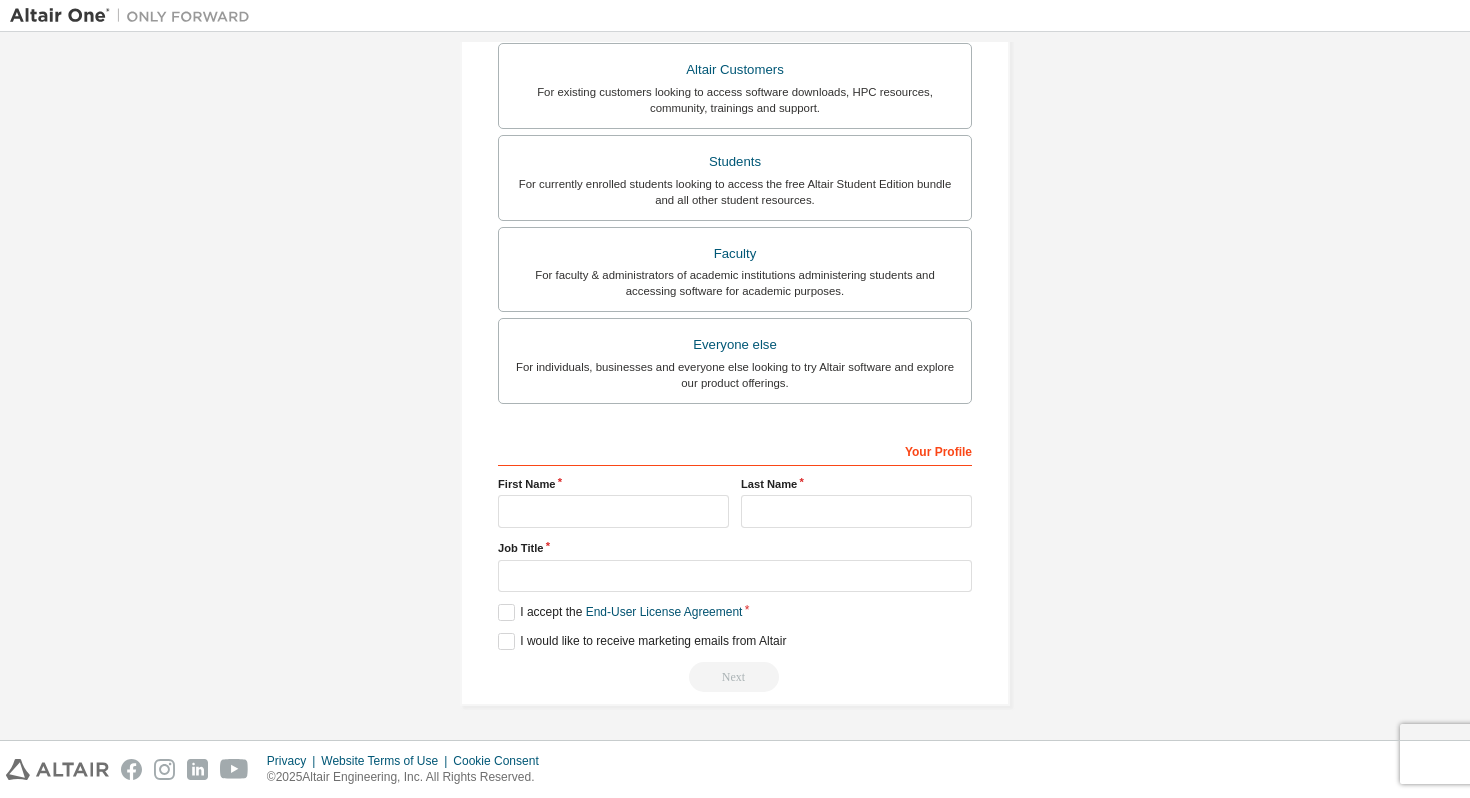 type on "**********" 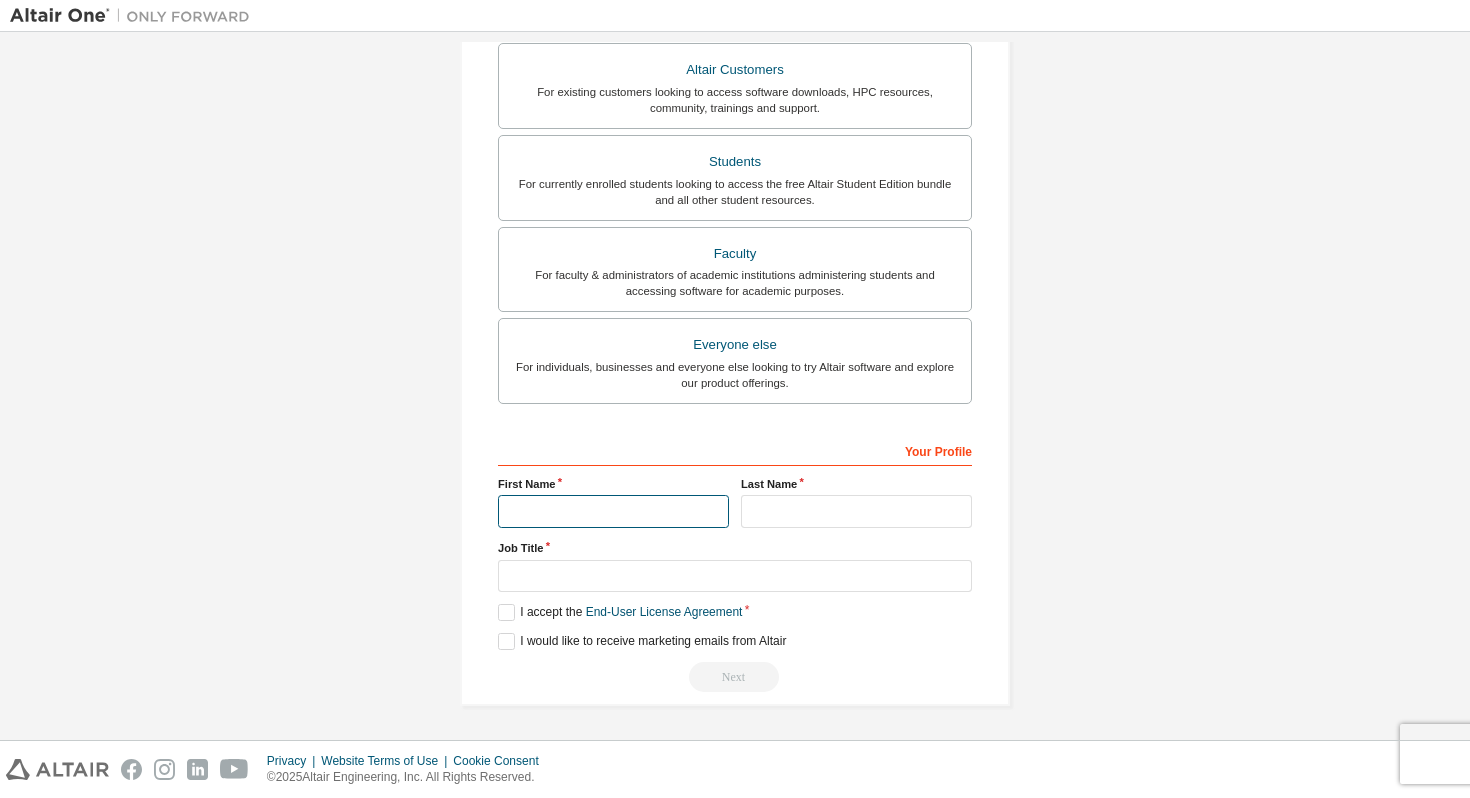 click at bounding box center [613, 511] 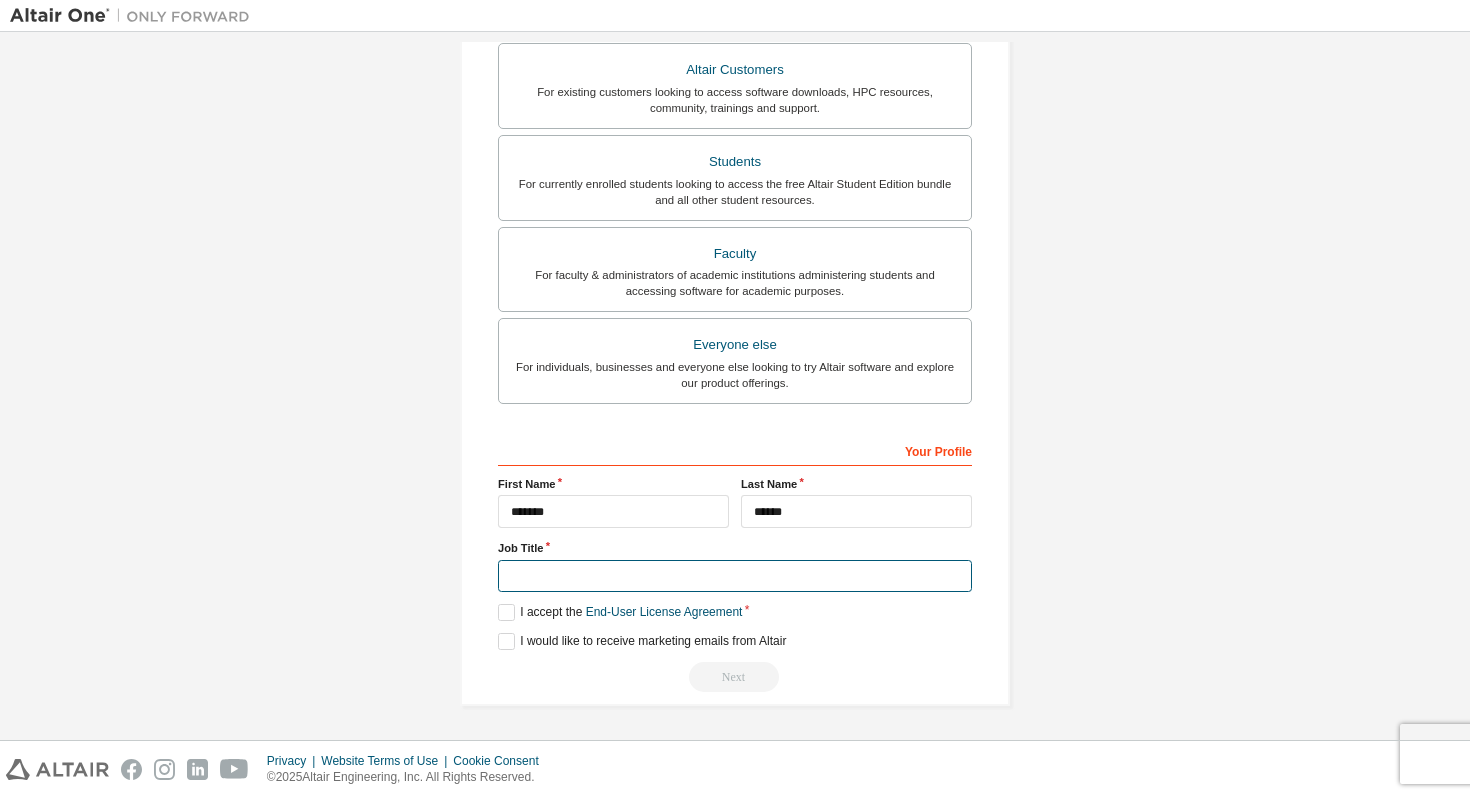click at bounding box center (735, 576) 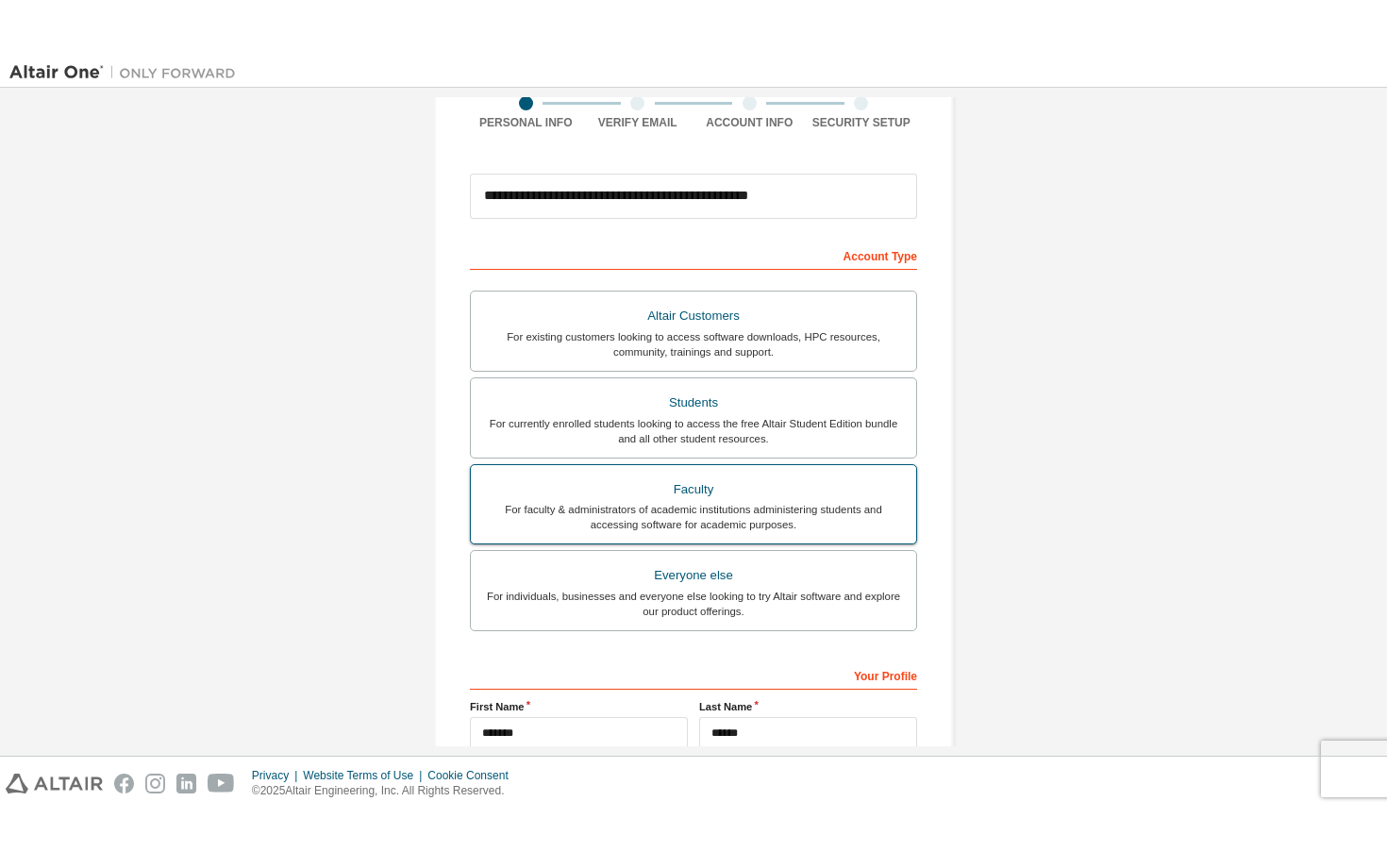 scroll, scrollTop: 350, scrollLeft: 0, axis: vertical 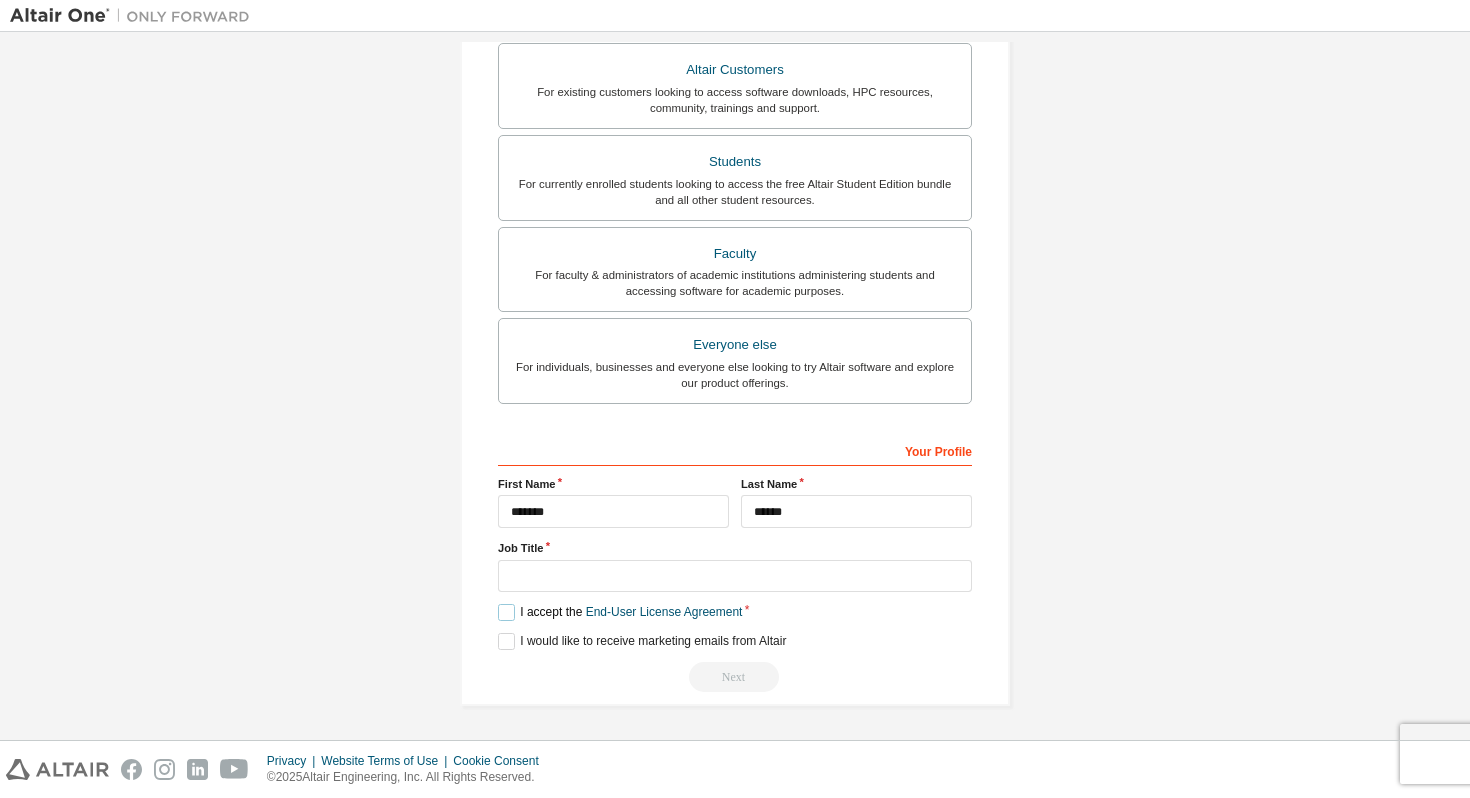 click on "I accept the    End-User License Agreement" at bounding box center (620, 612) 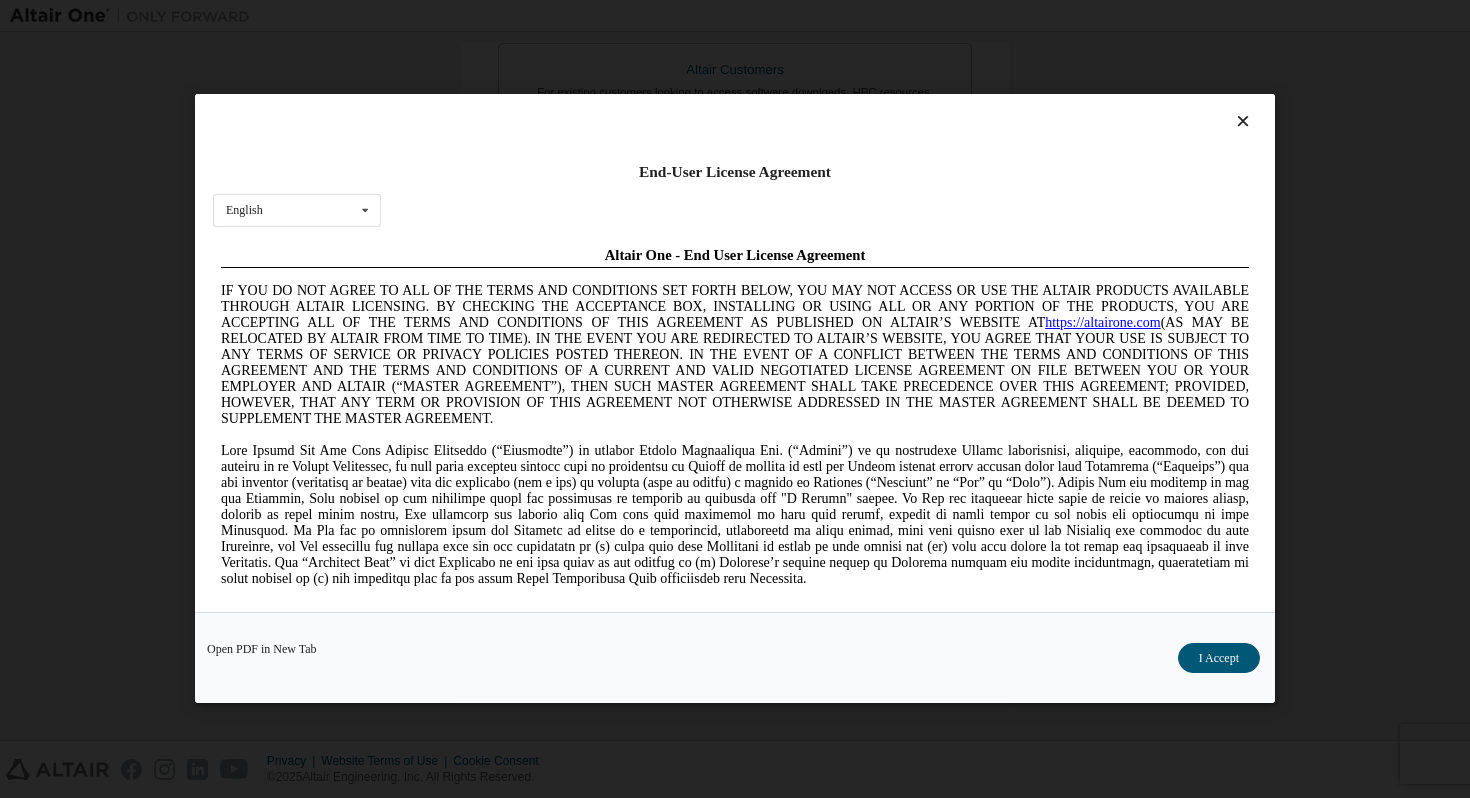 scroll, scrollTop: 247, scrollLeft: 0, axis: vertical 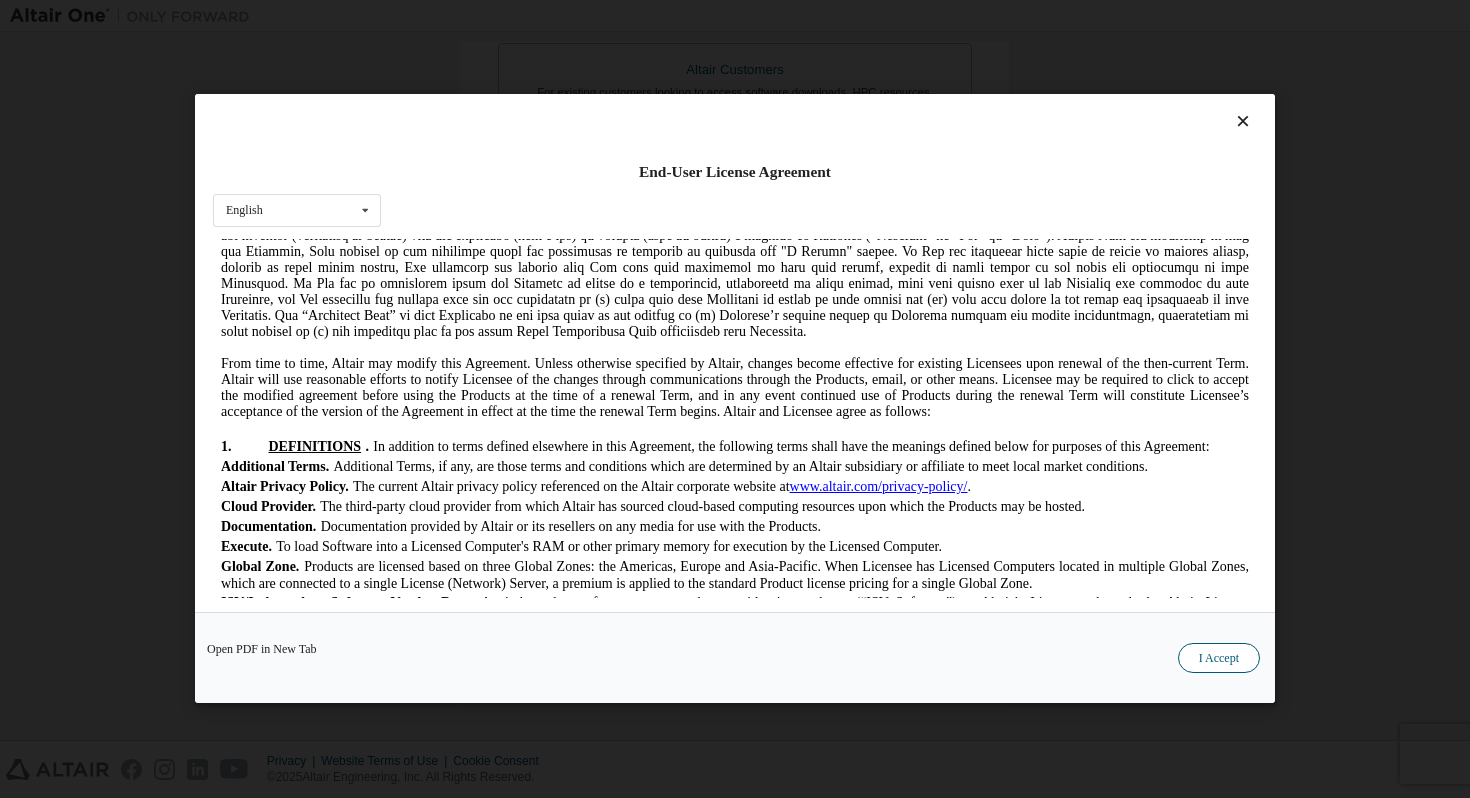 click on "I Accept" at bounding box center (1219, 659) 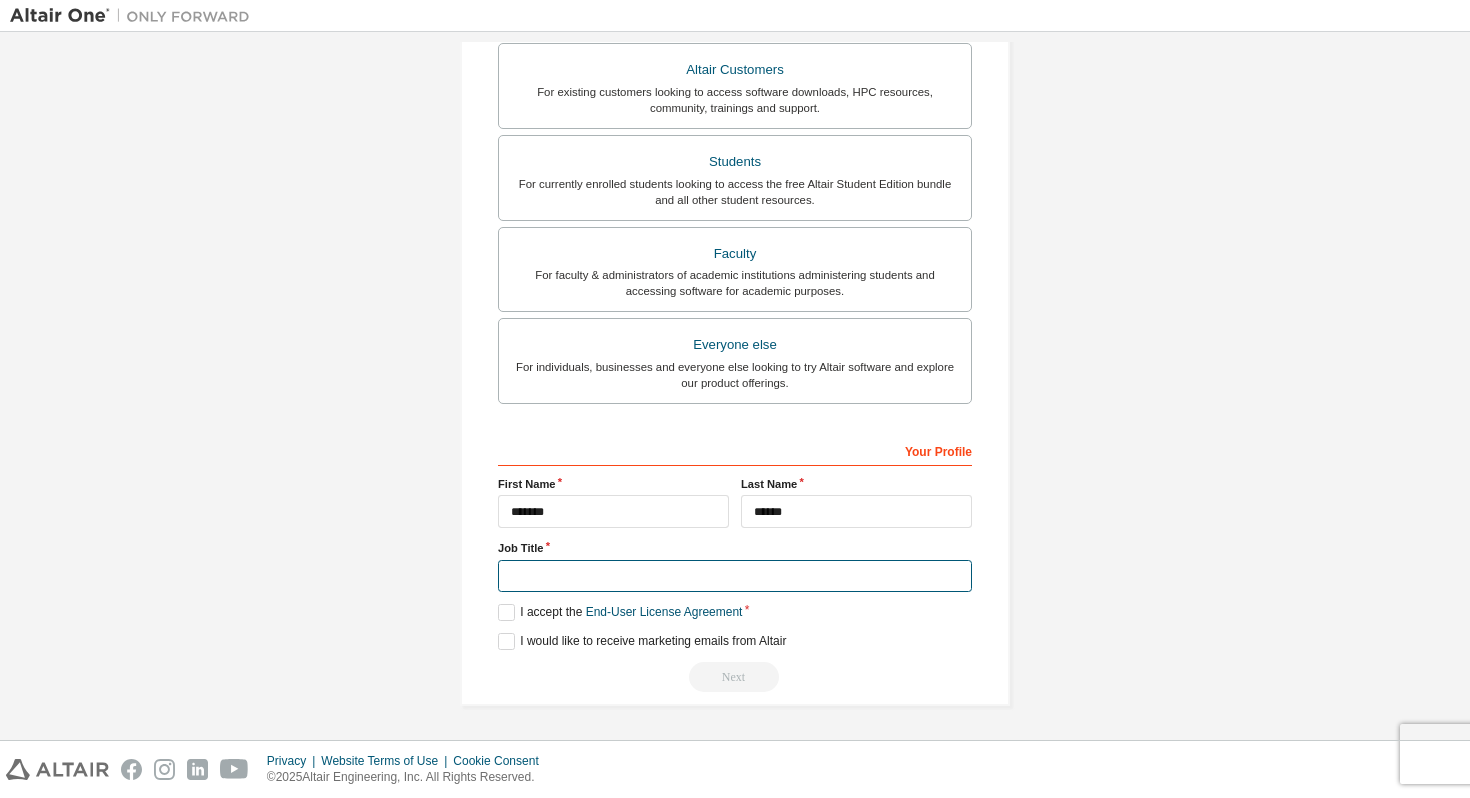 click at bounding box center [735, 576] 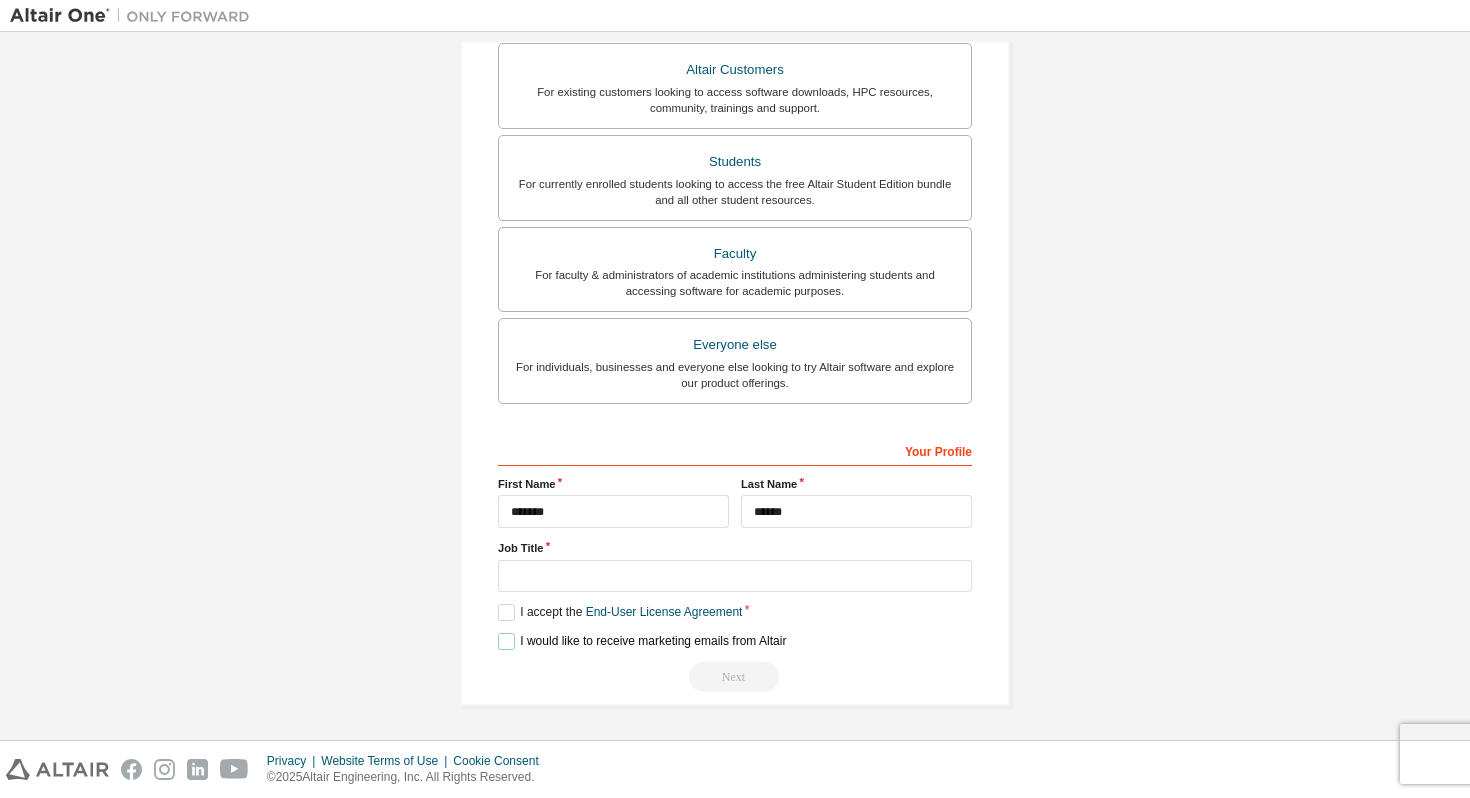 click on "I would like to receive marketing emails from Altair" at bounding box center [642, 641] 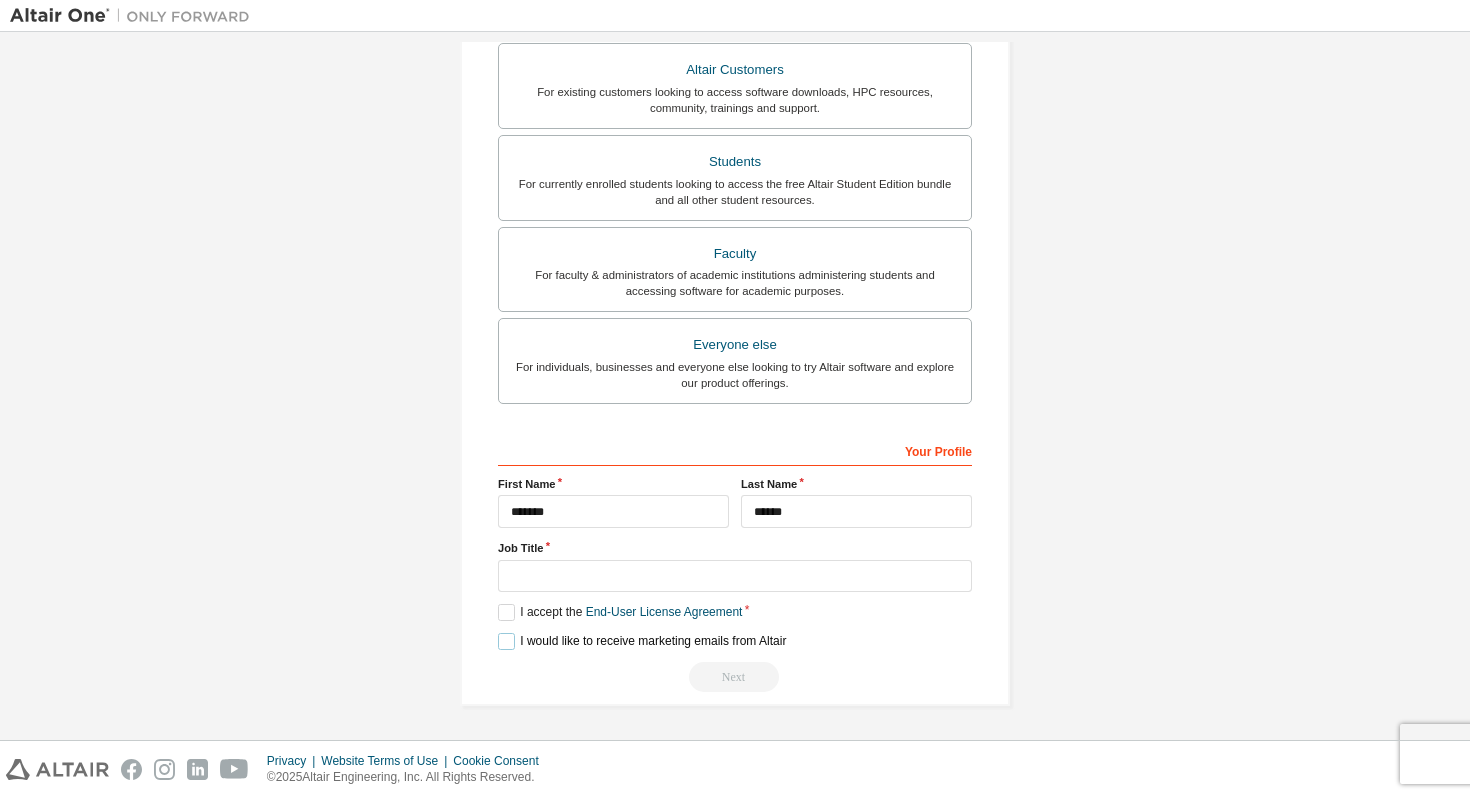 click on "I would like to receive marketing emails from Altair" at bounding box center (642, 641) 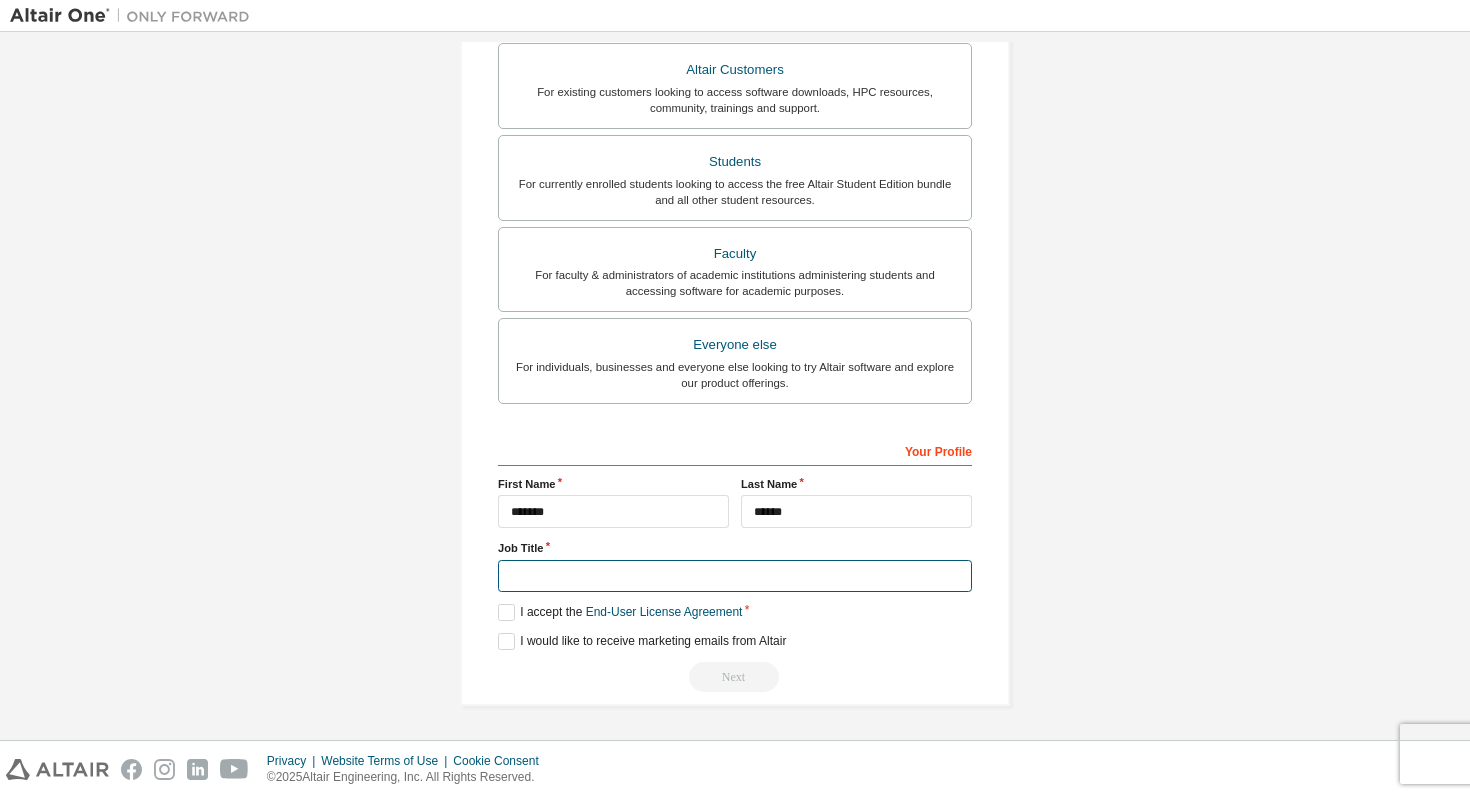 click at bounding box center [735, 576] 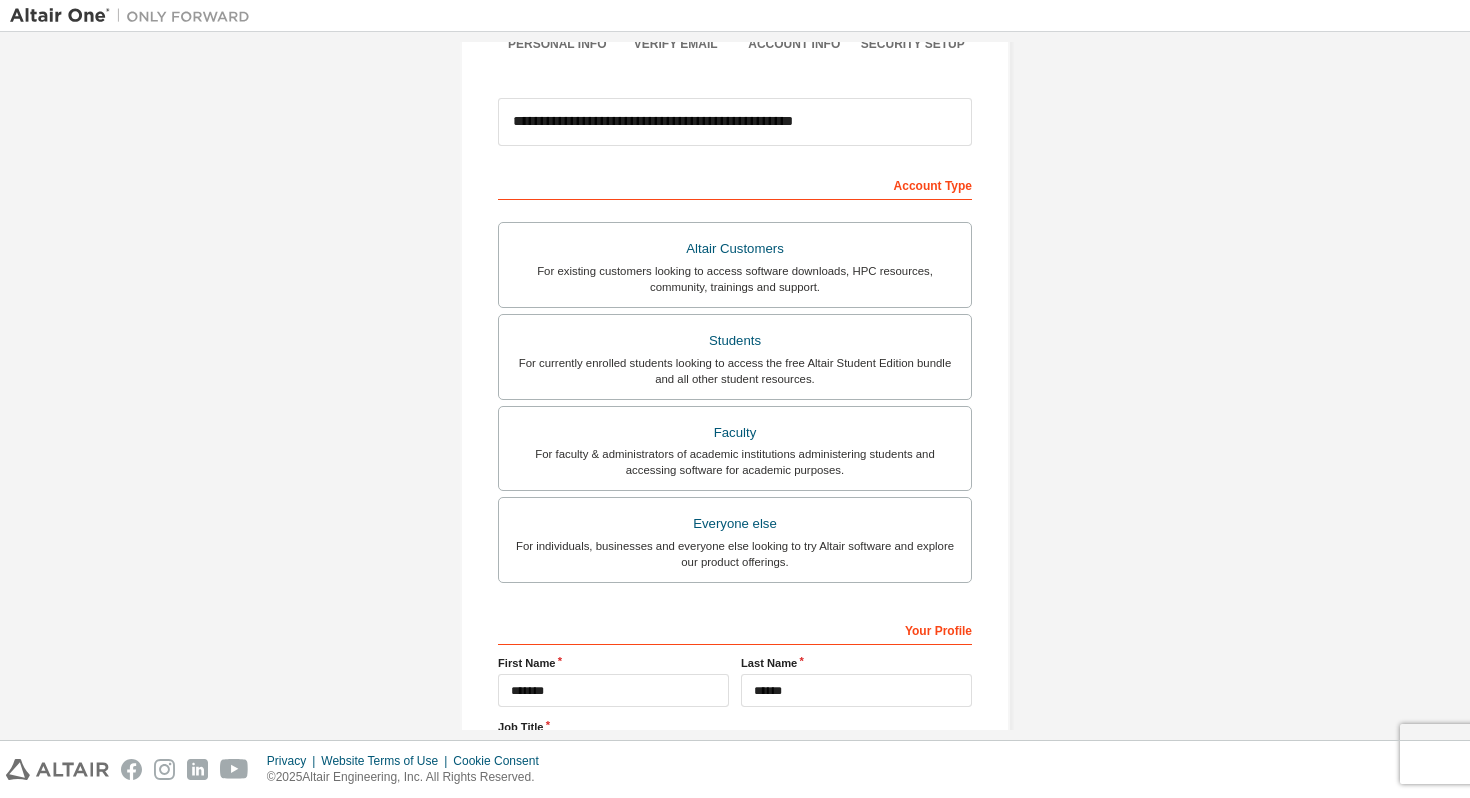 scroll, scrollTop: 0, scrollLeft: 0, axis: both 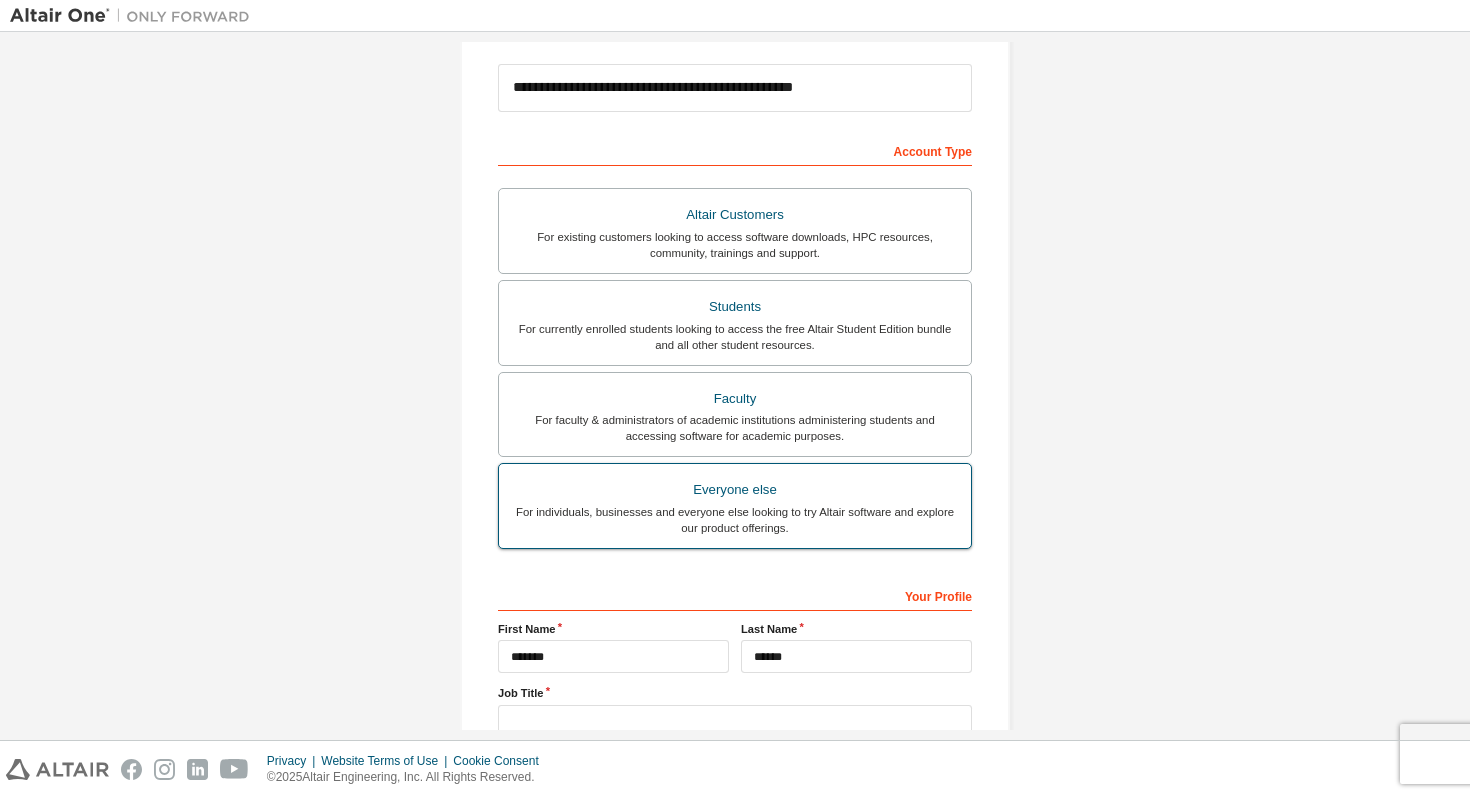 click on "Everyone else" at bounding box center [735, 490] 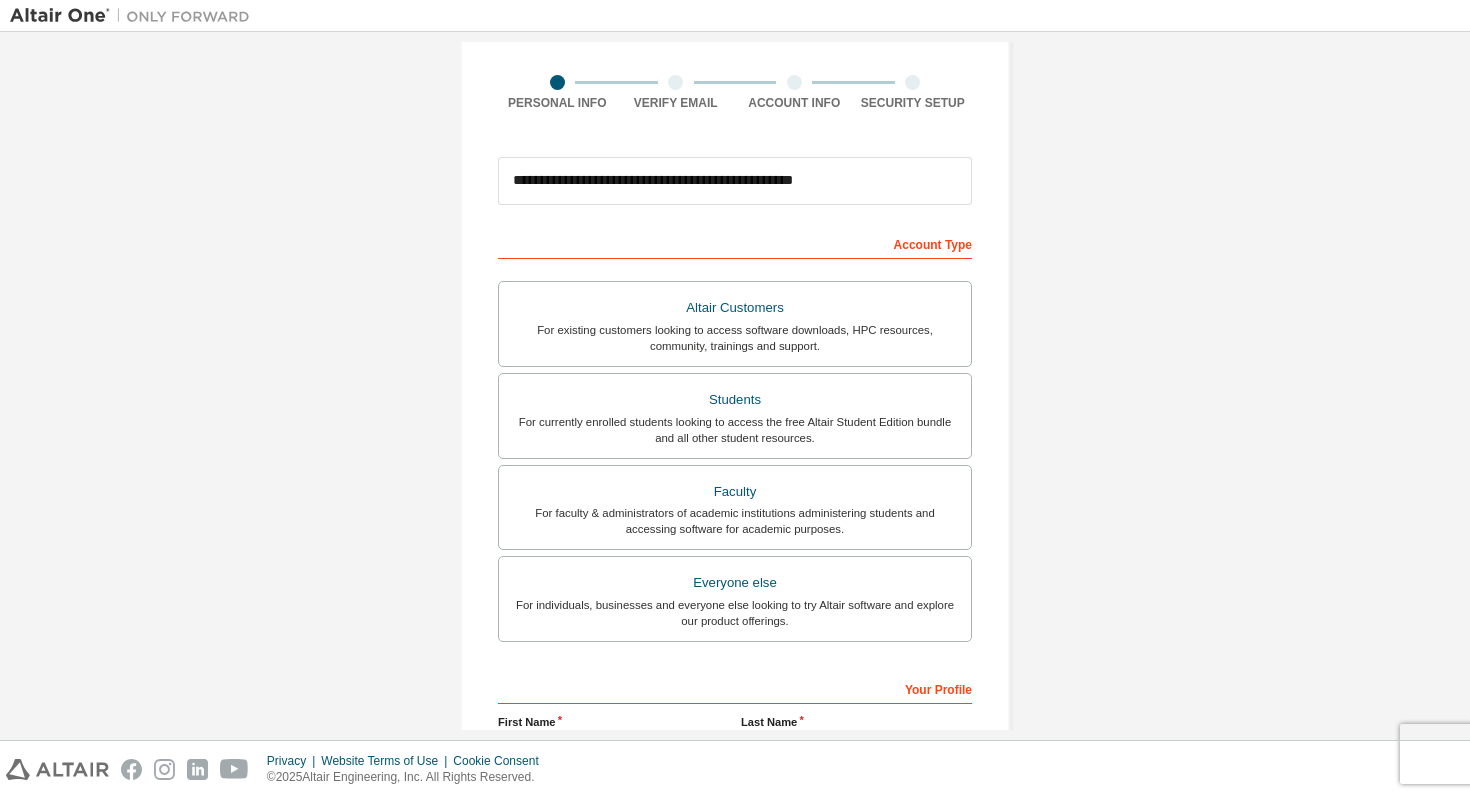 scroll, scrollTop: 371, scrollLeft: 0, axis: vertical 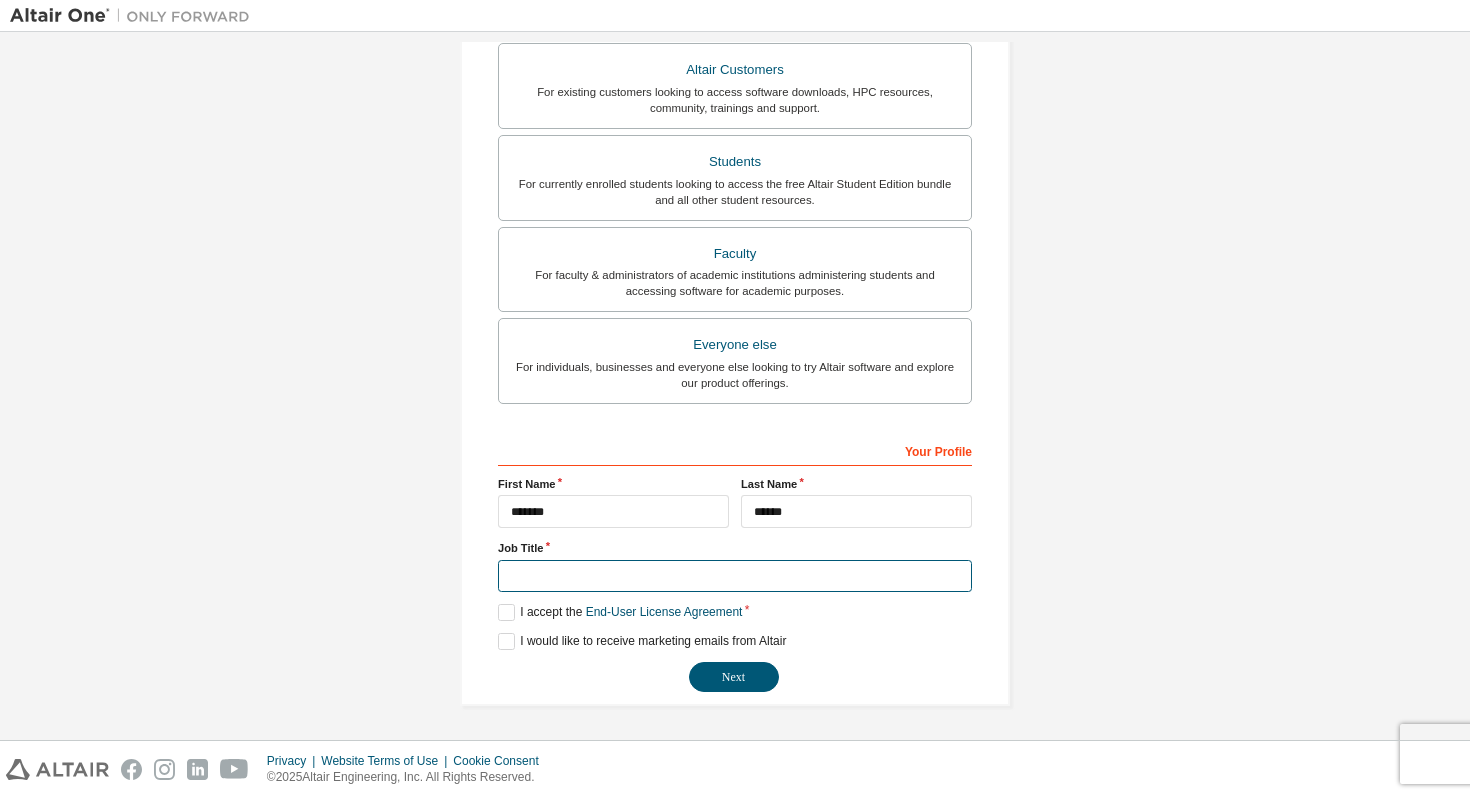 click at bounding box center [735, 576] 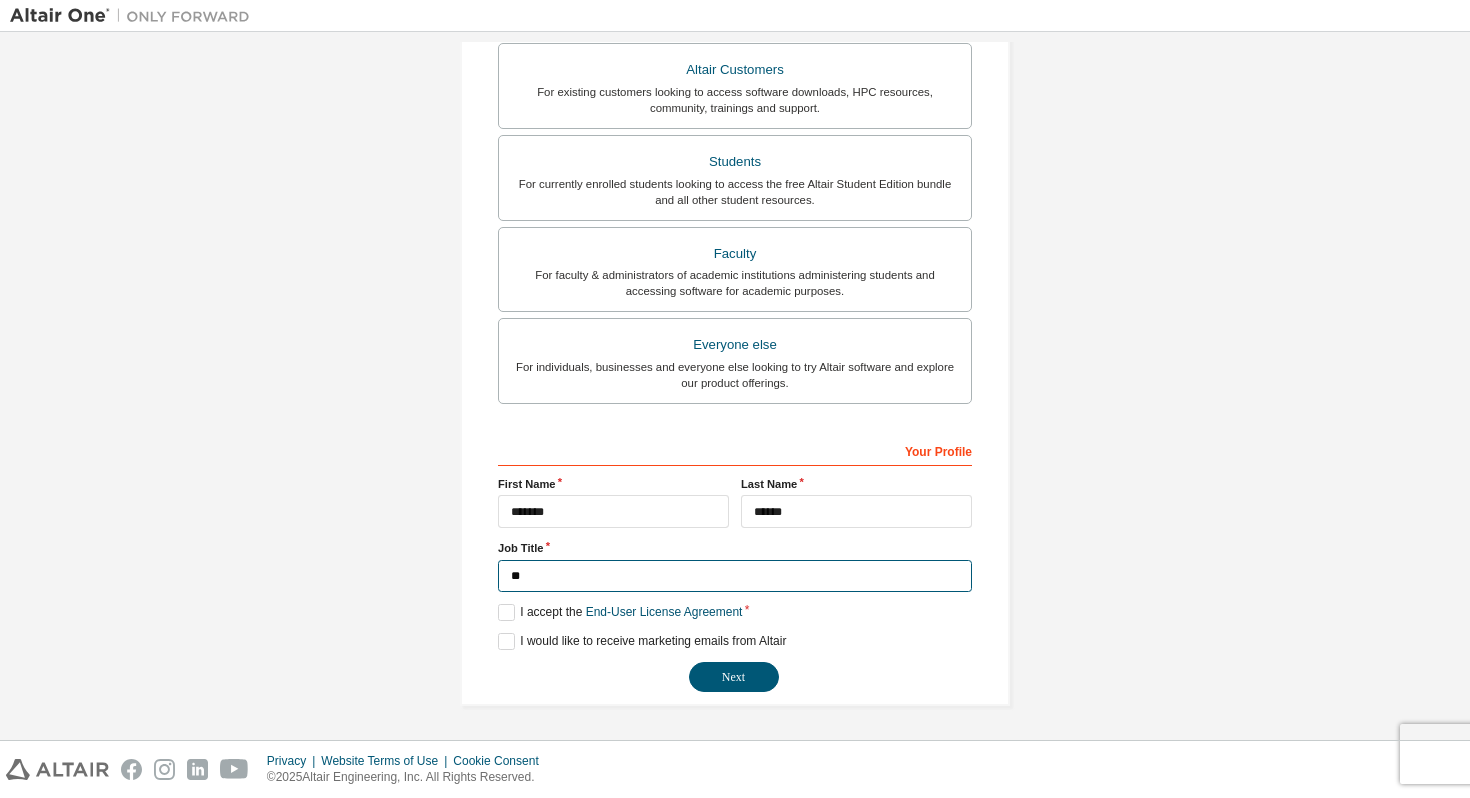 type on "*" 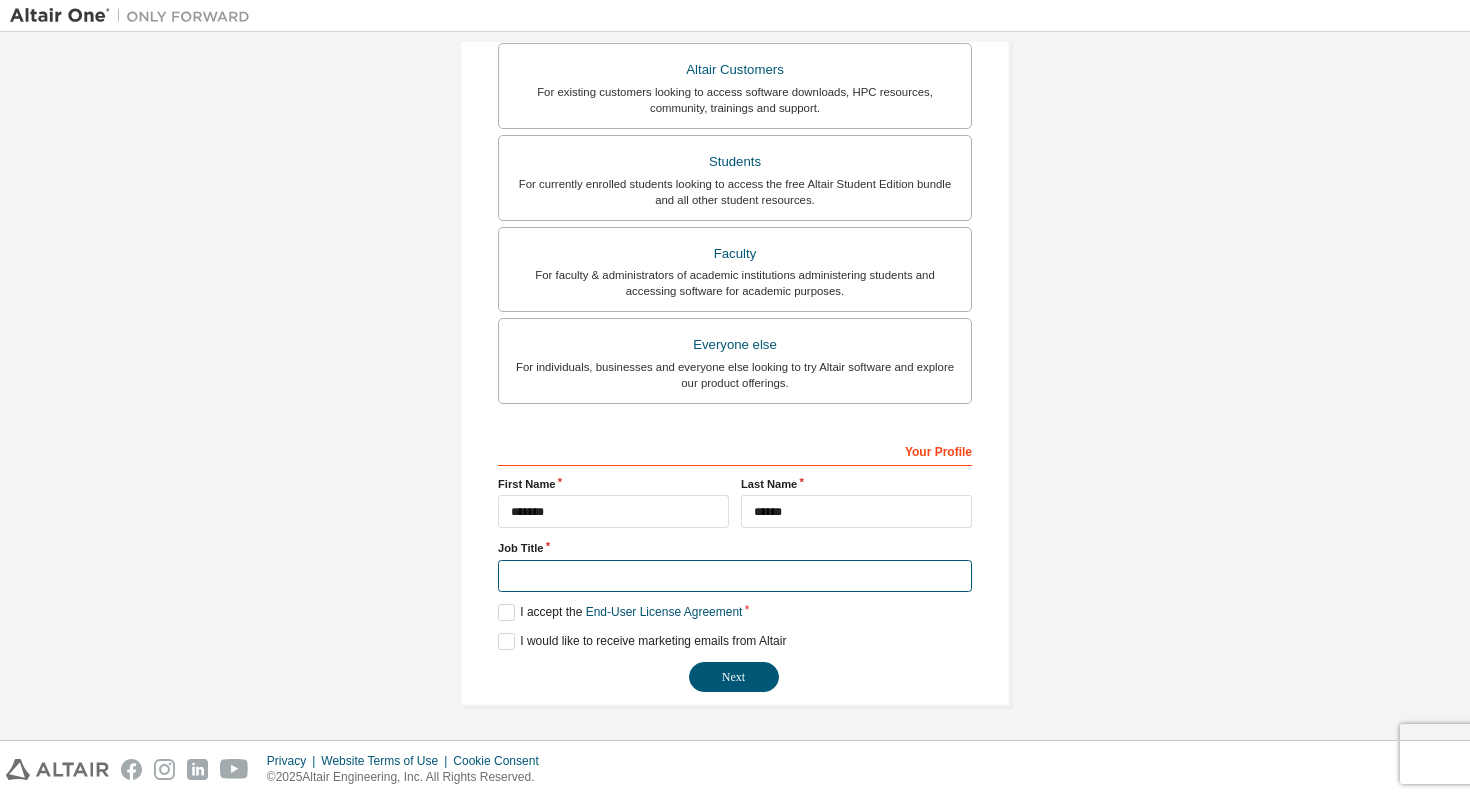 paste on "**********" 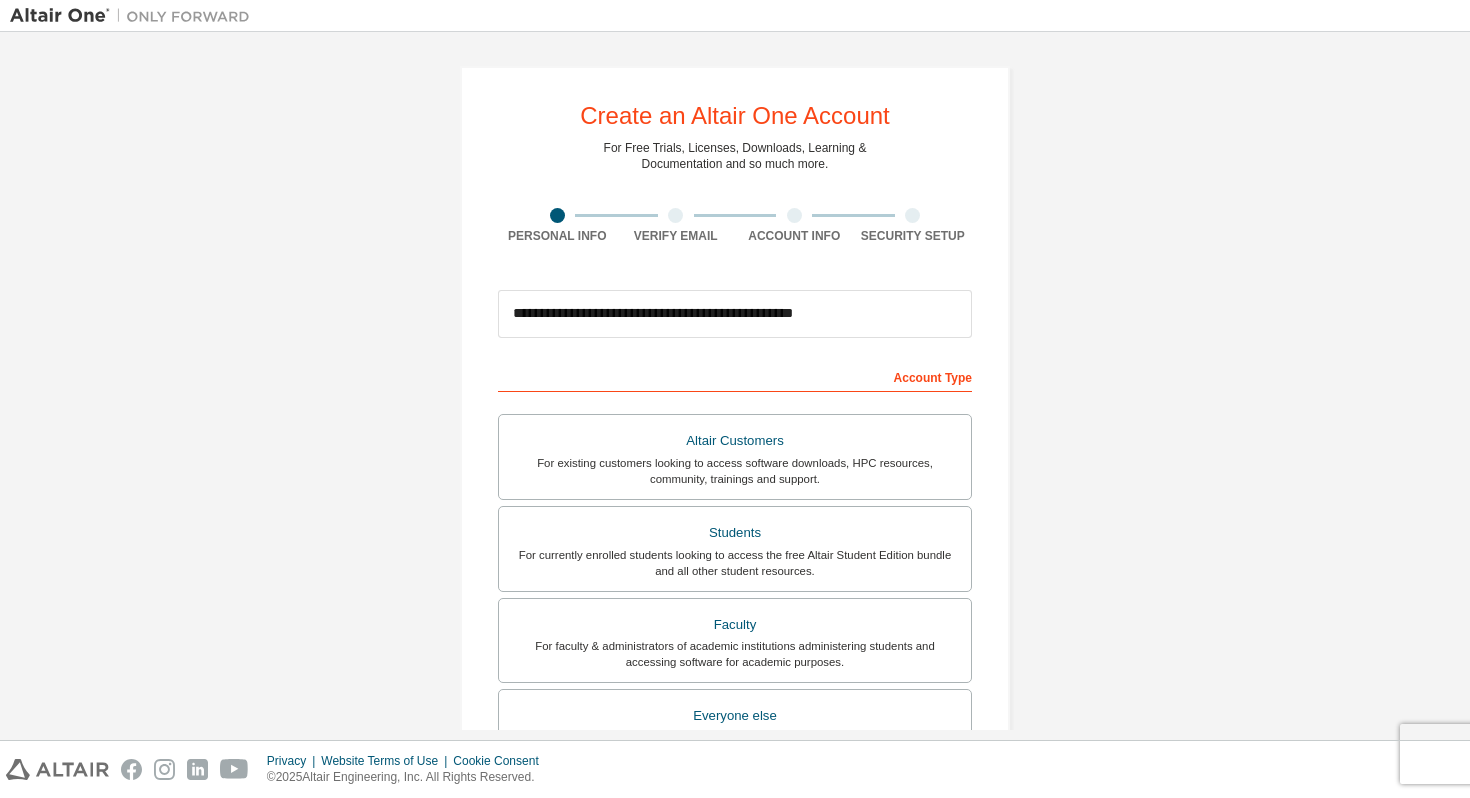 scroll, scrollTop: 371, scrollLeft: 0, axis: vertical 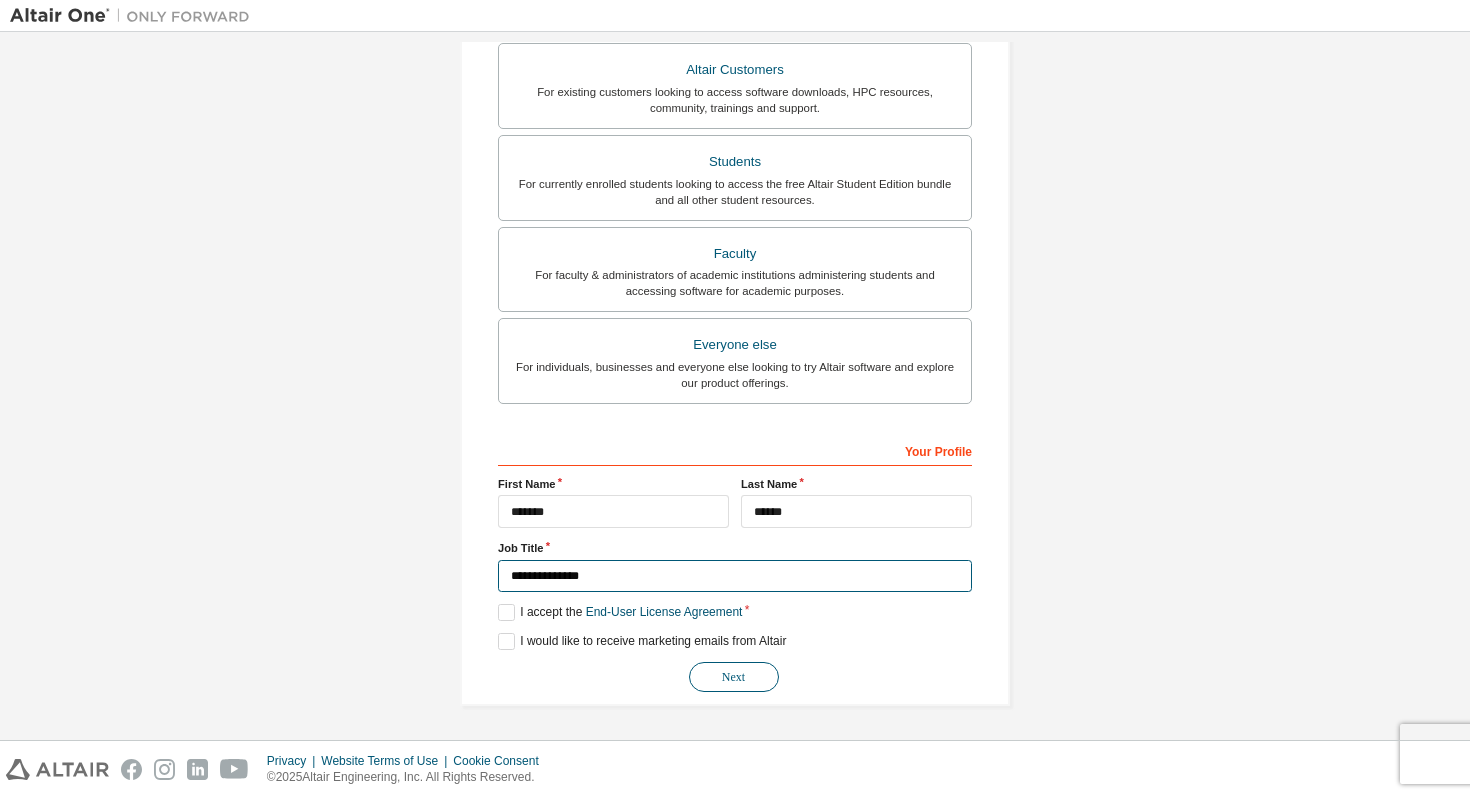 type on "**********" 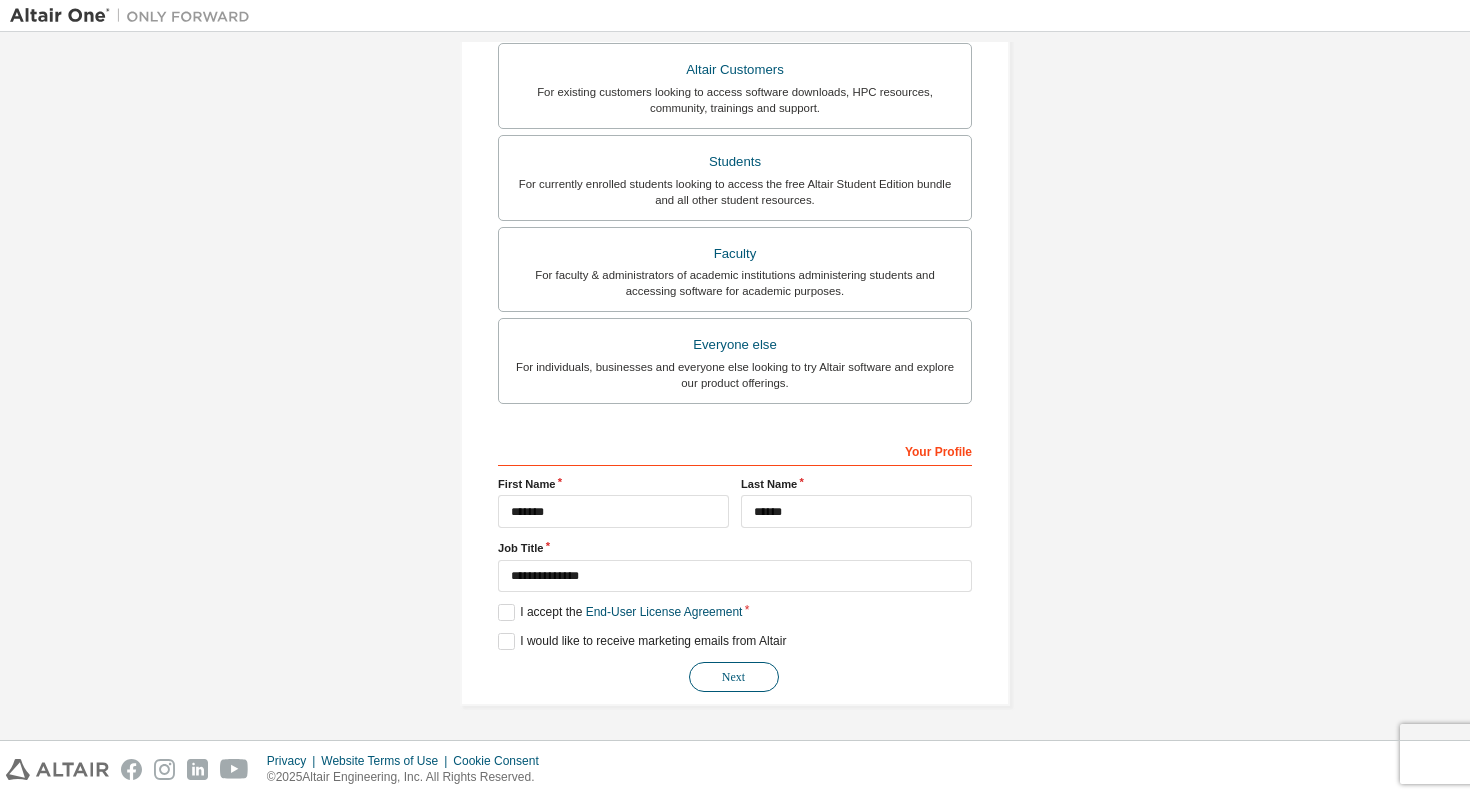click on "Next" at bounding box center (734, 677) 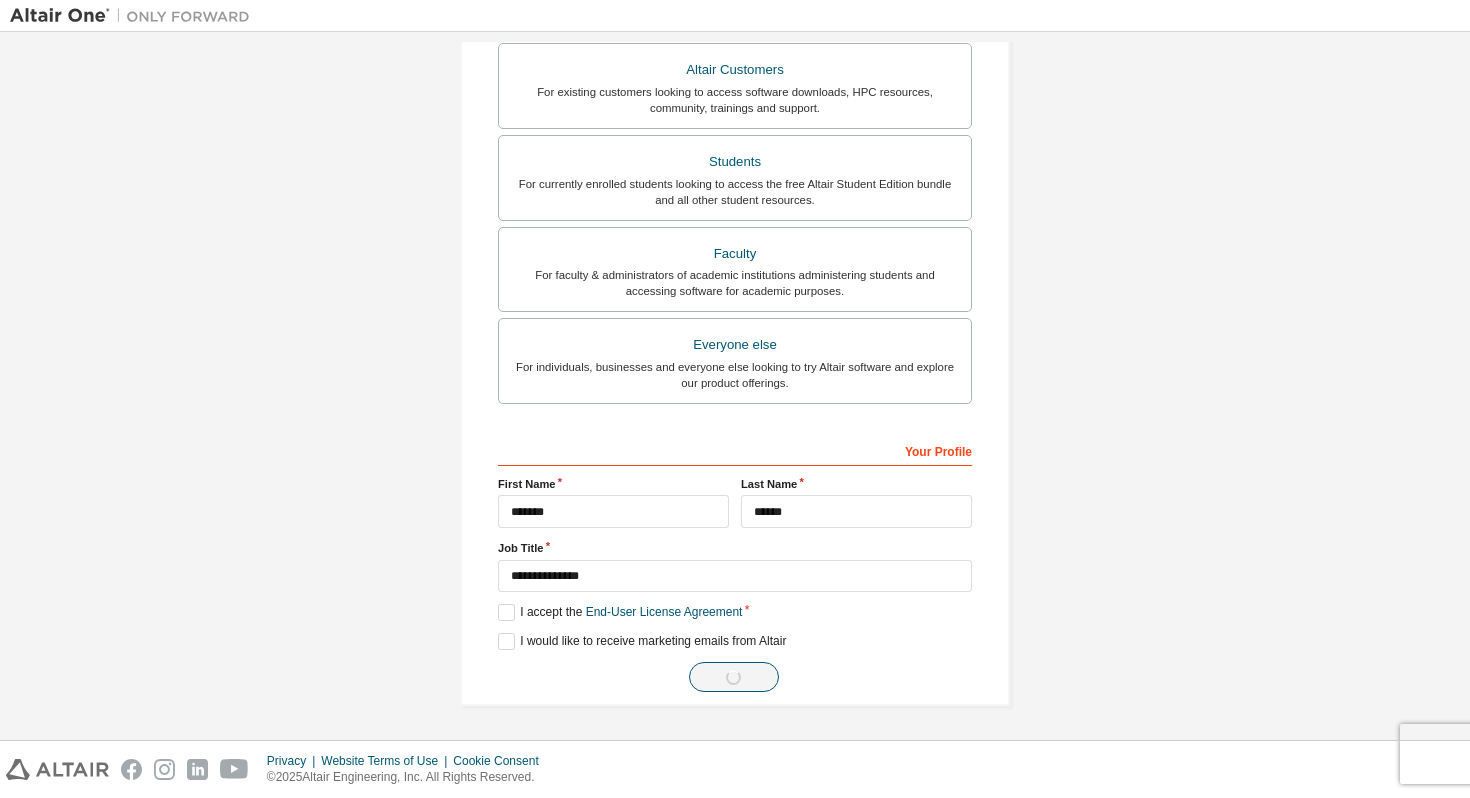 scroll, scrollTop: 0, scrollLeft: 0, axis: both 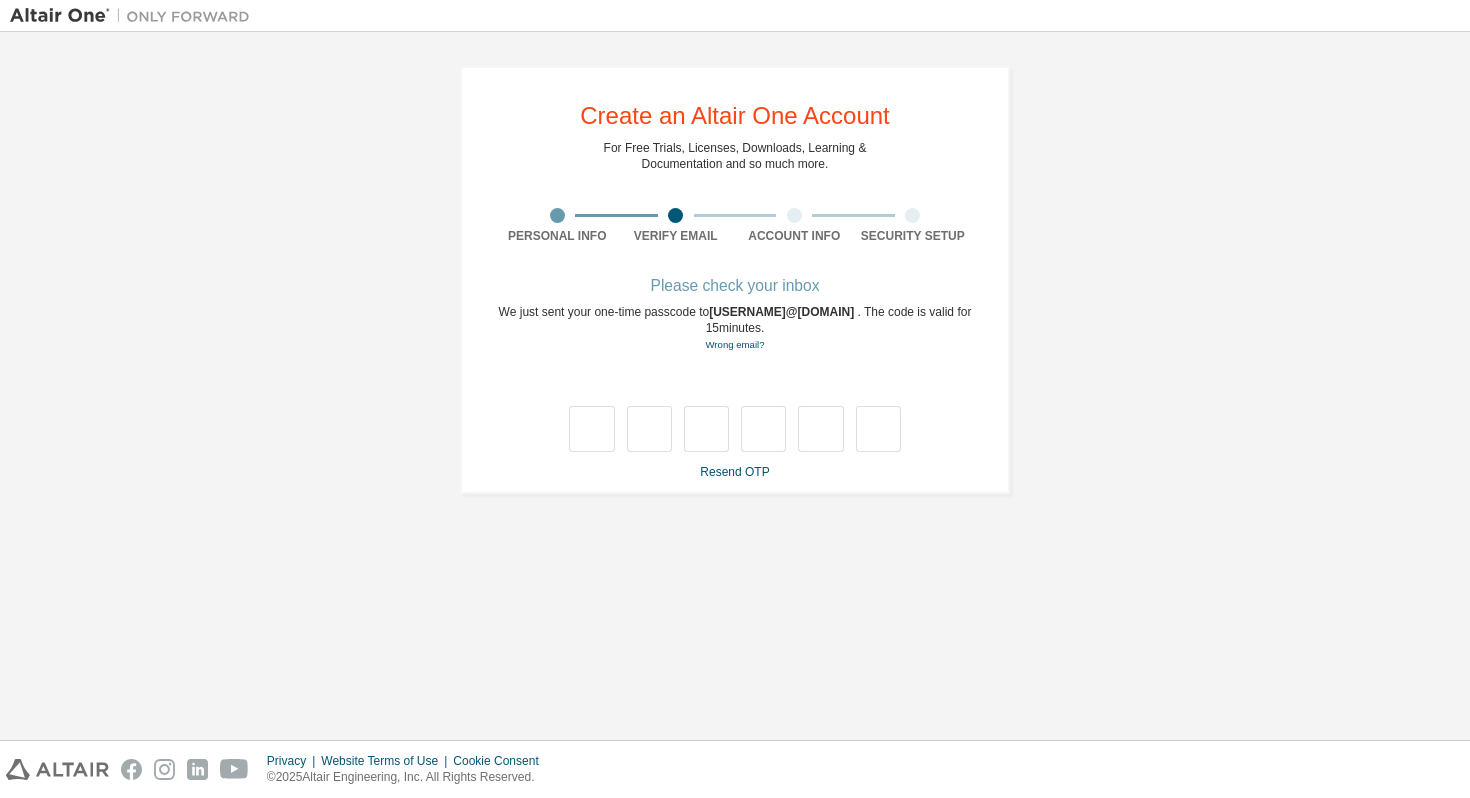 type on "*" 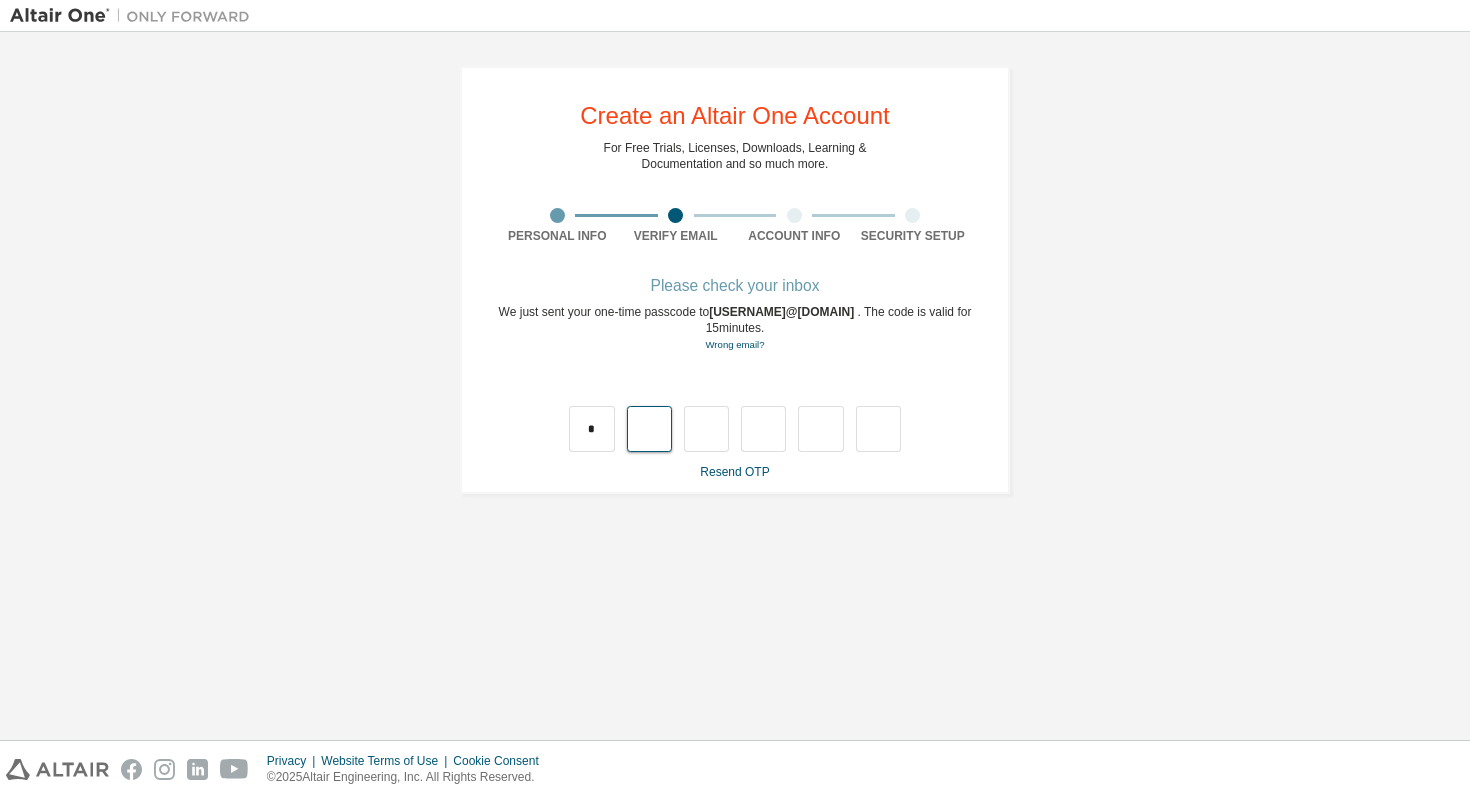 type on "*" 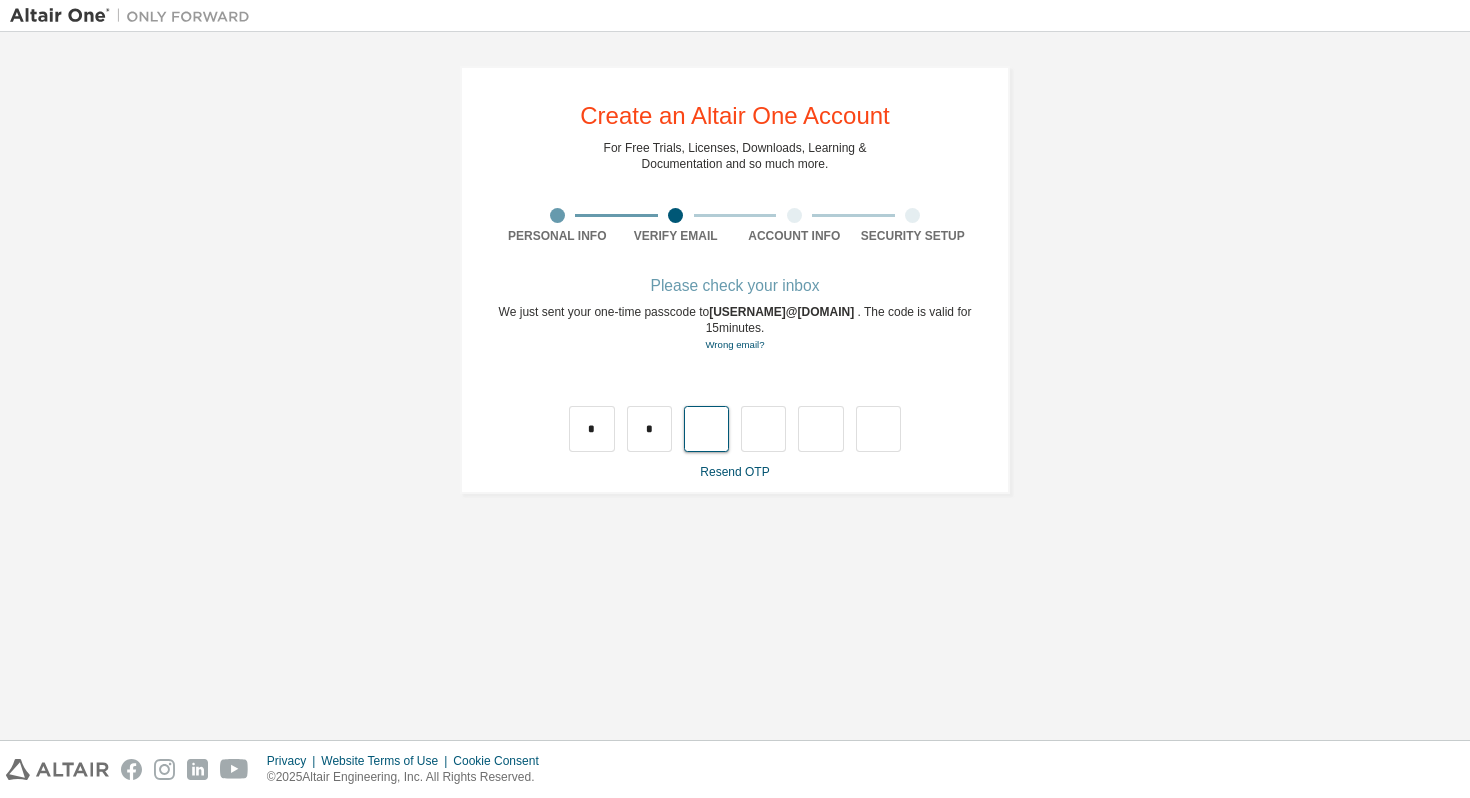 type on "*" 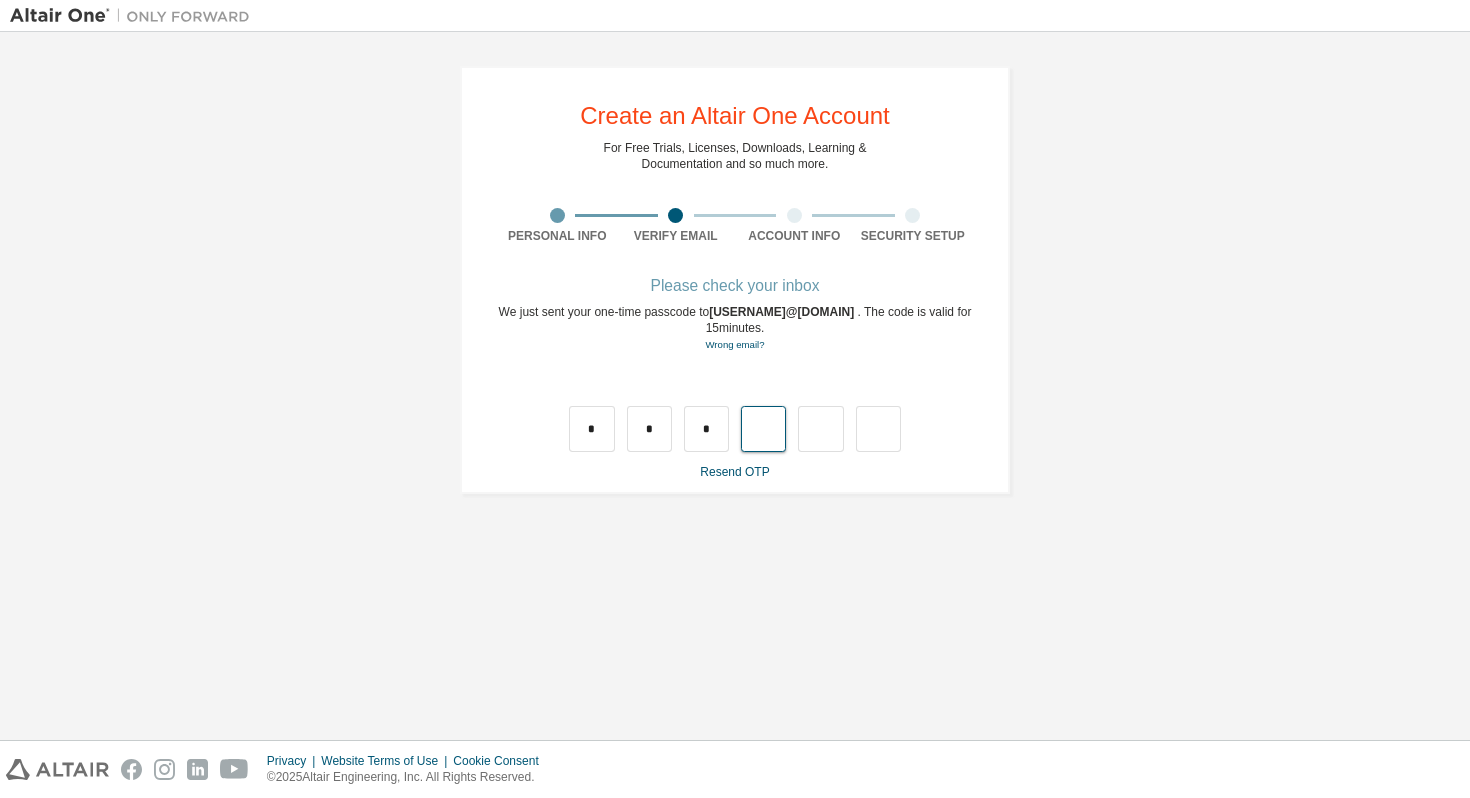 type on "*" 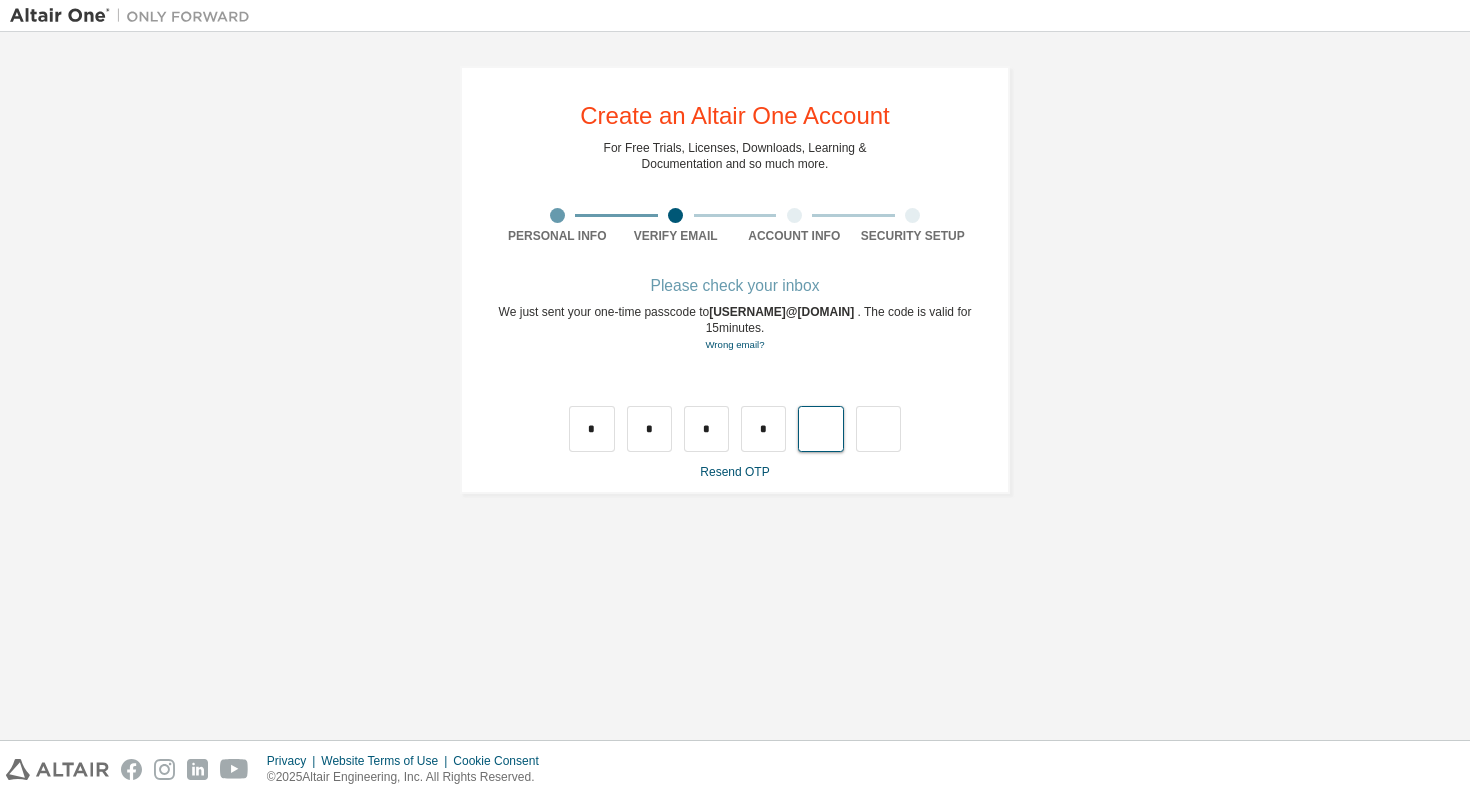 type on "*" 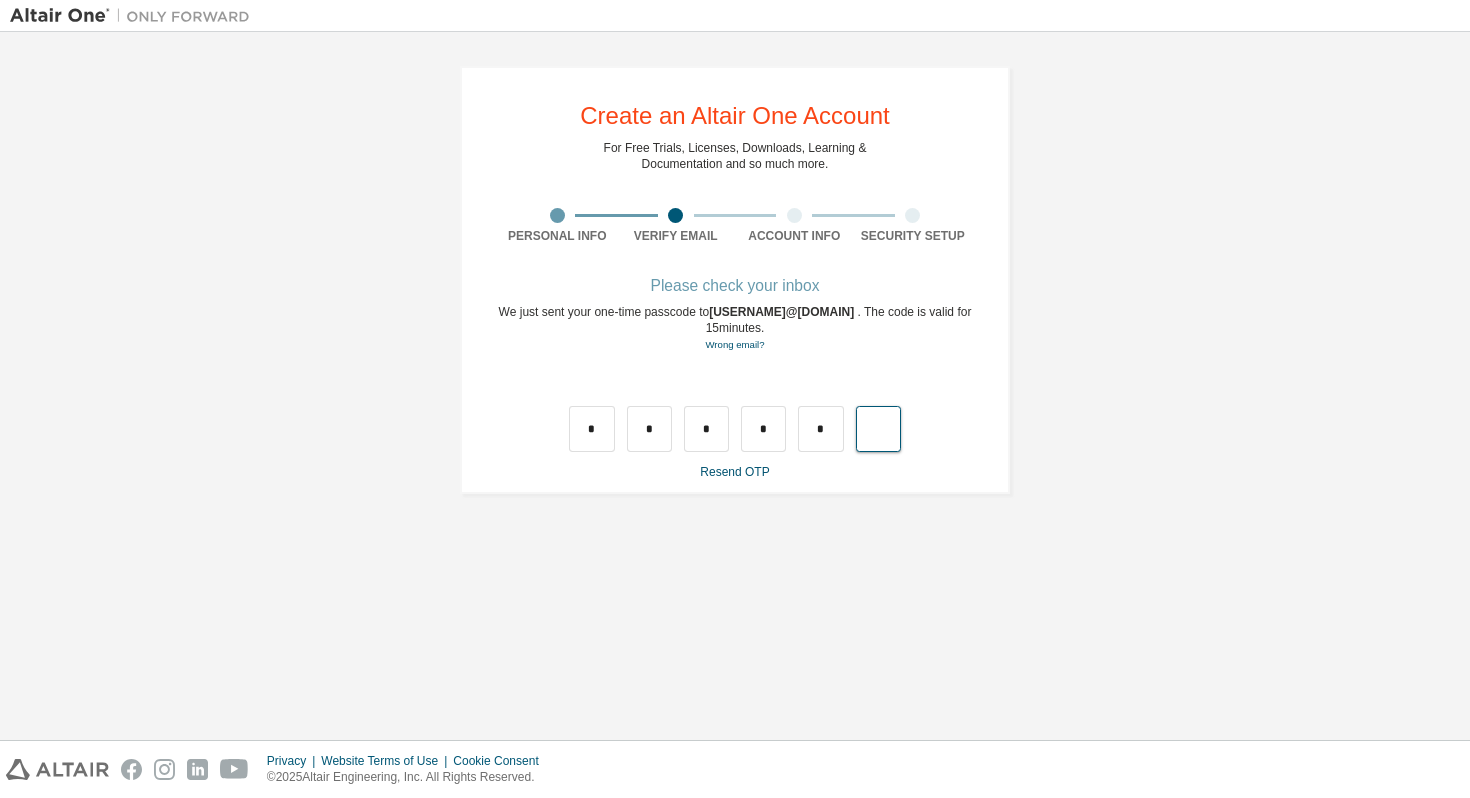 type on "*" 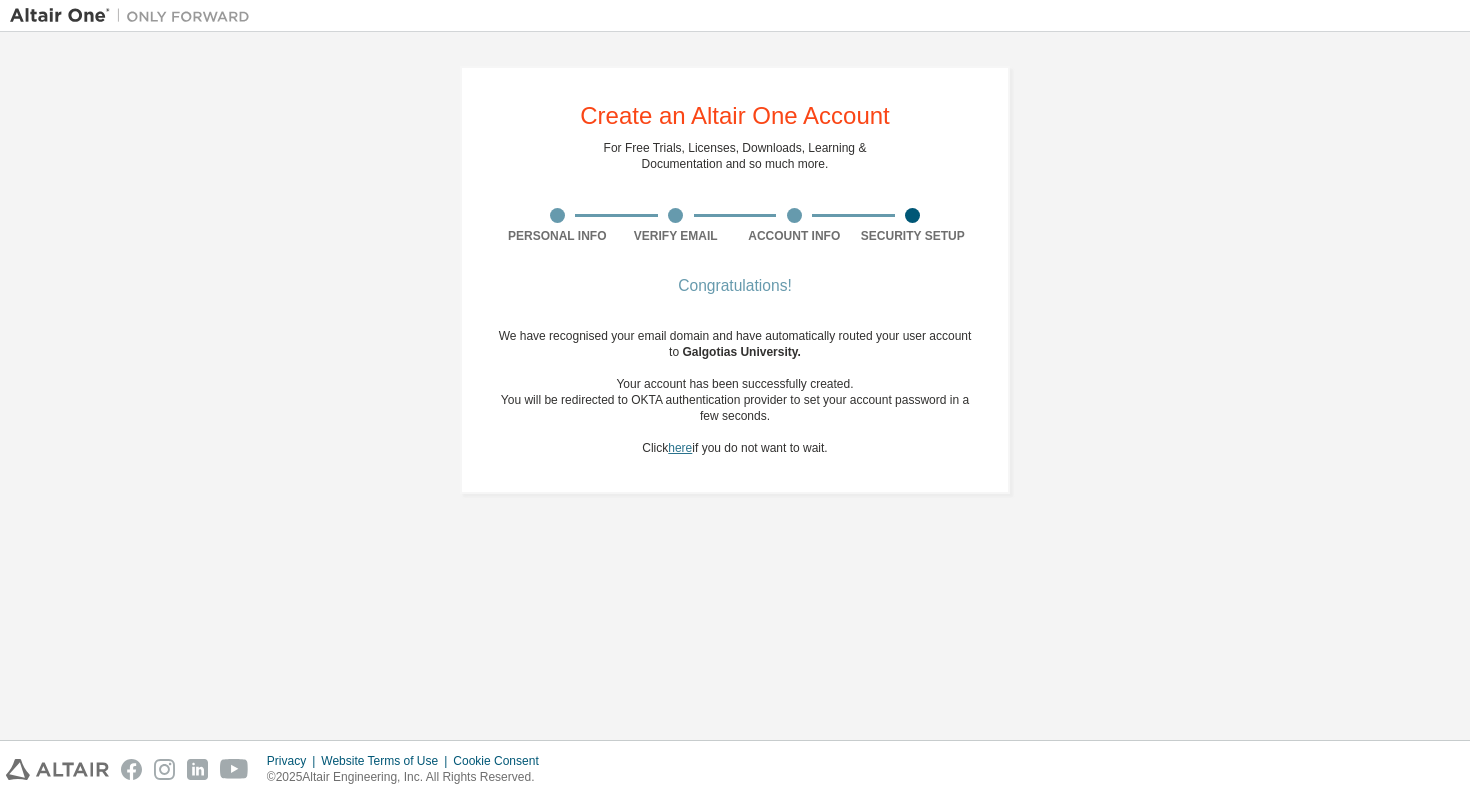 click on "here" at bounding box center (680, 448) 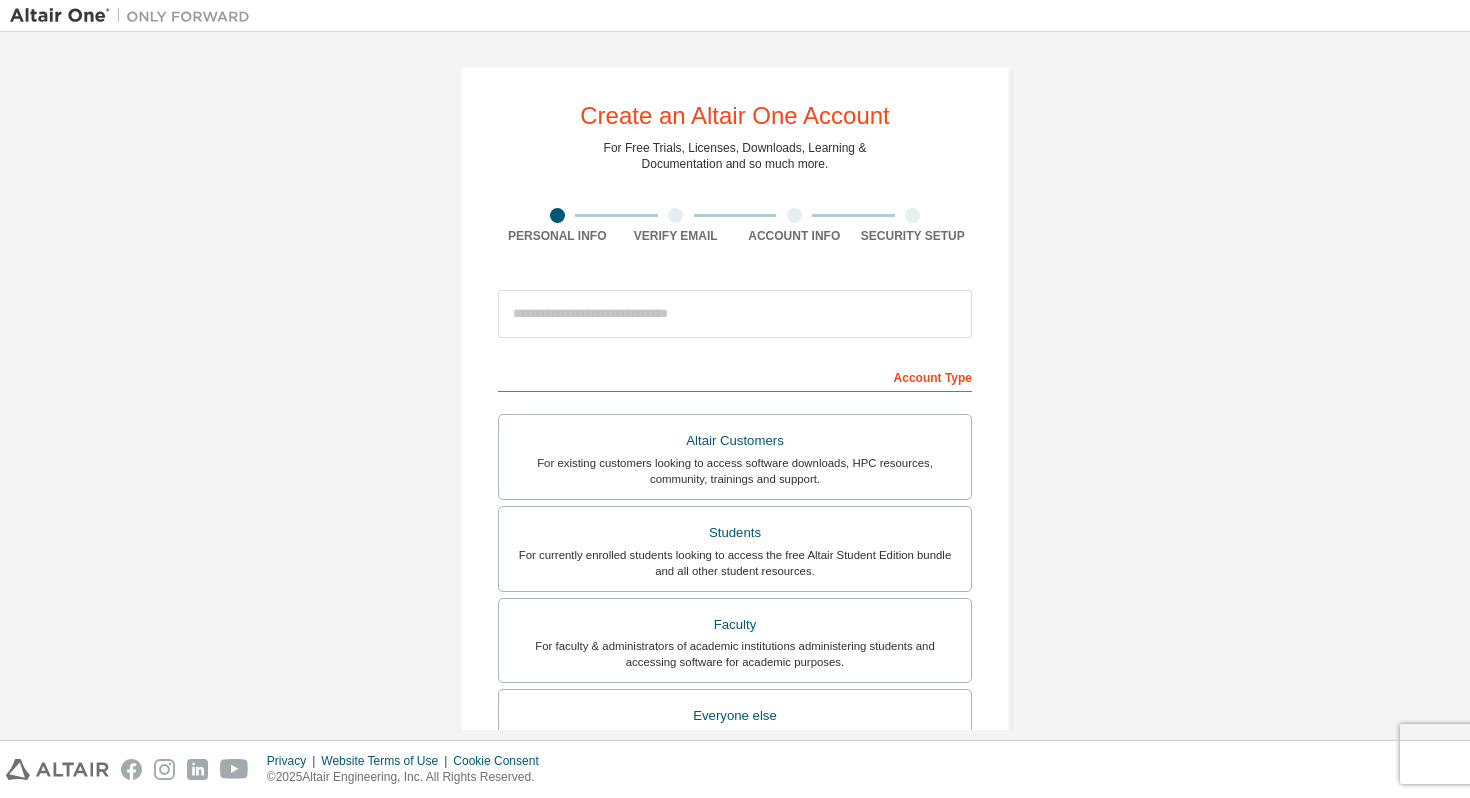 scroll, scrollTop: 0, scrollLeft: 0, axis: both 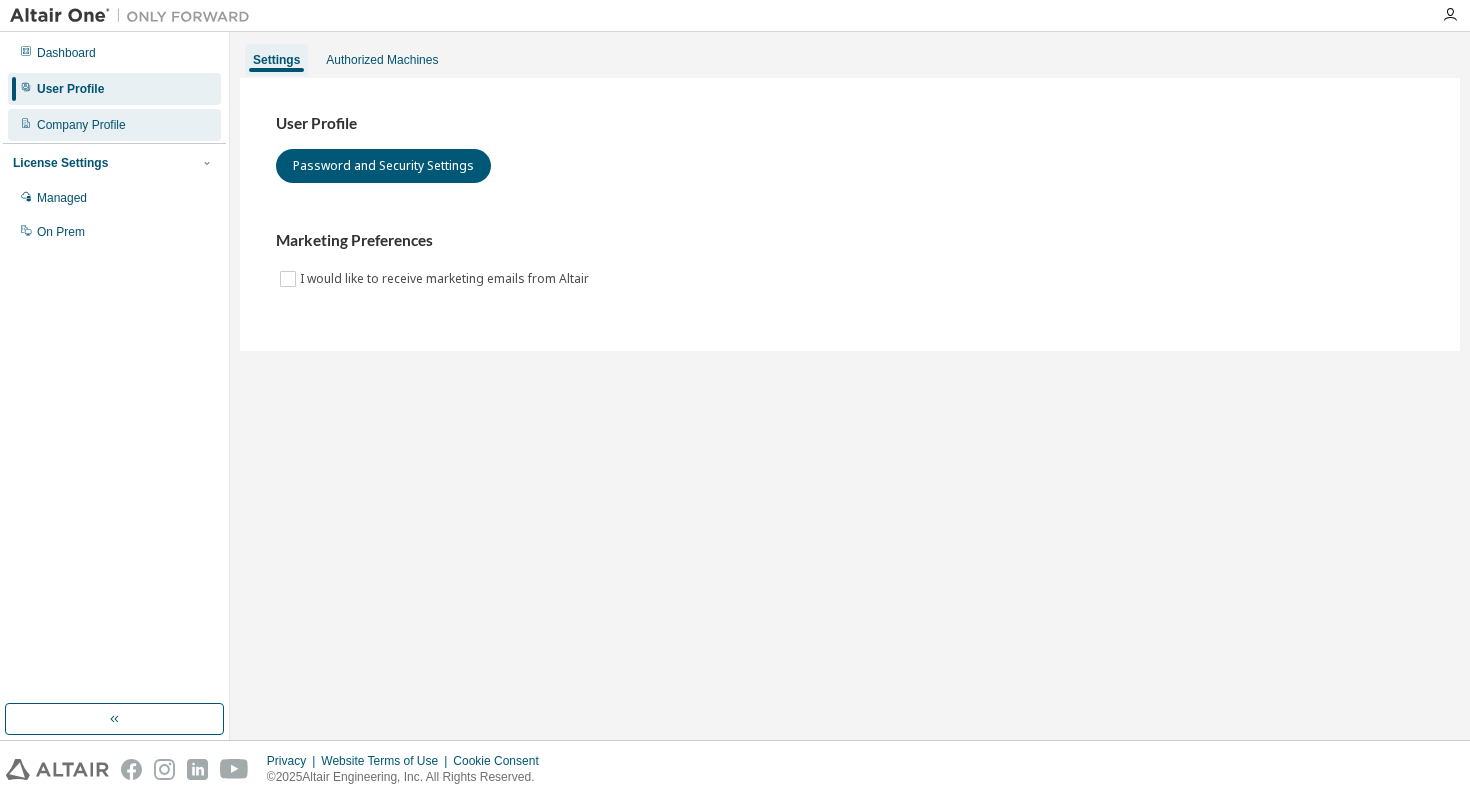 click on "Company Profile" at bounding box center (114, 125) 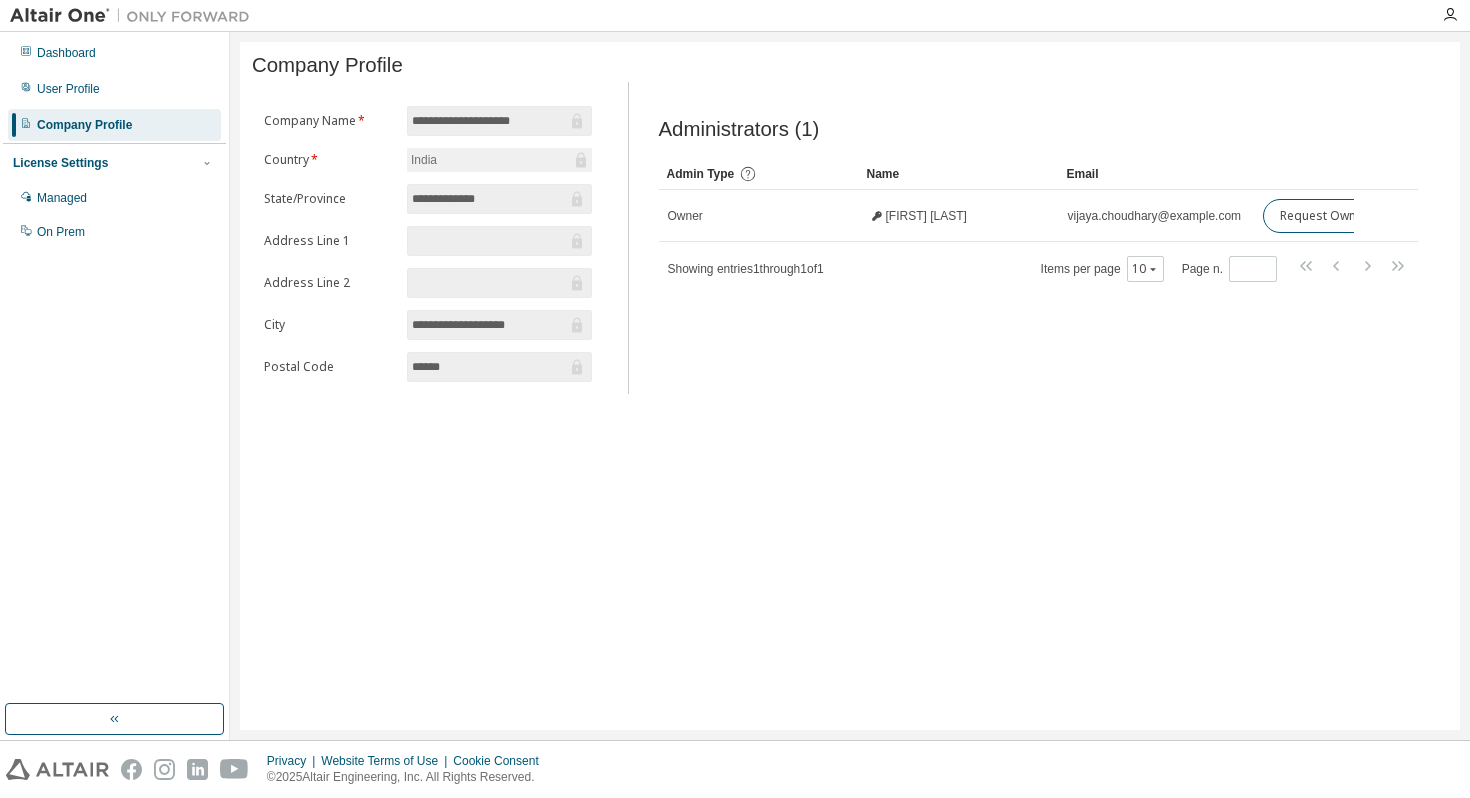 click on "**********" at bounding box center [489, 121] 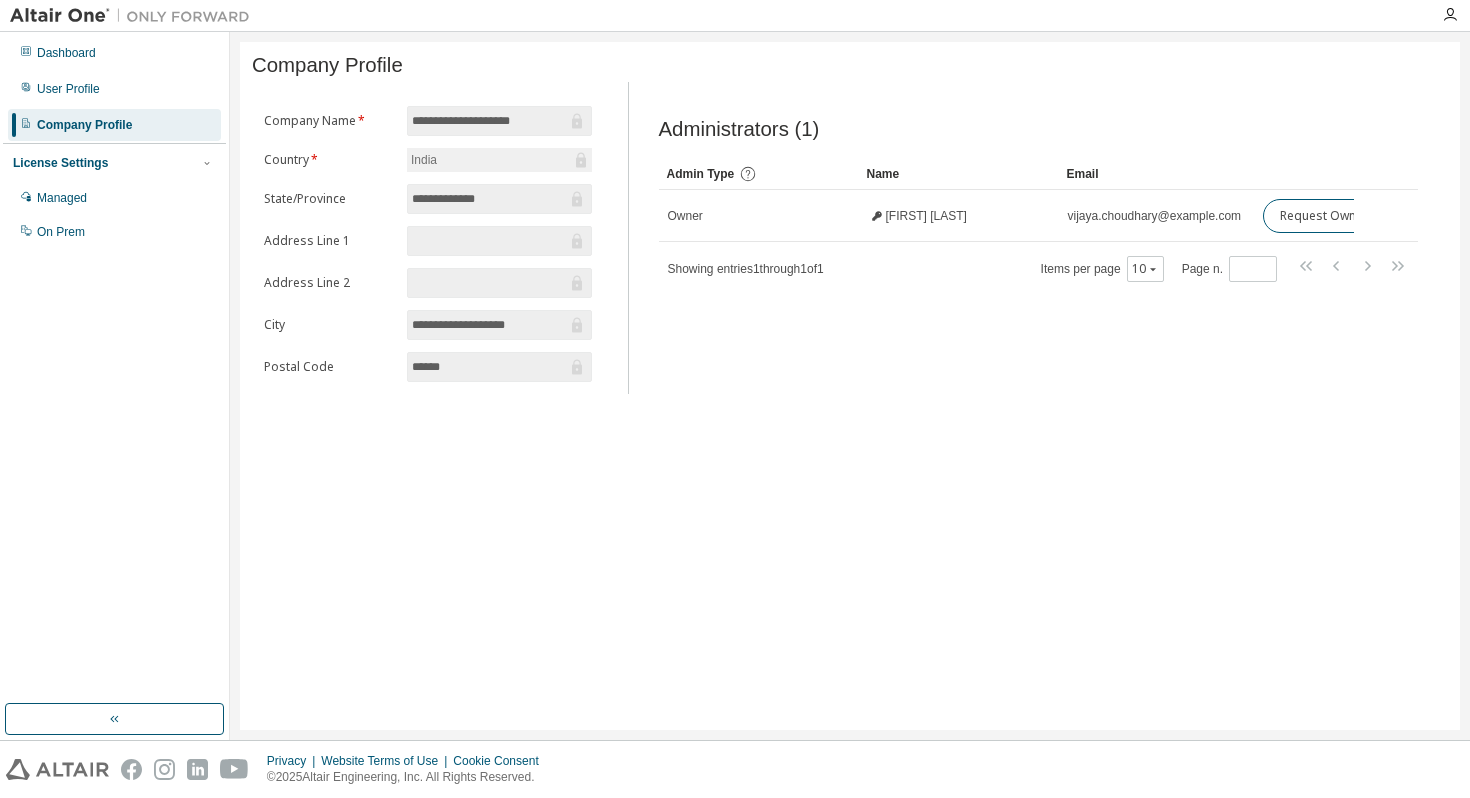 click at bounding box center [489, 241] 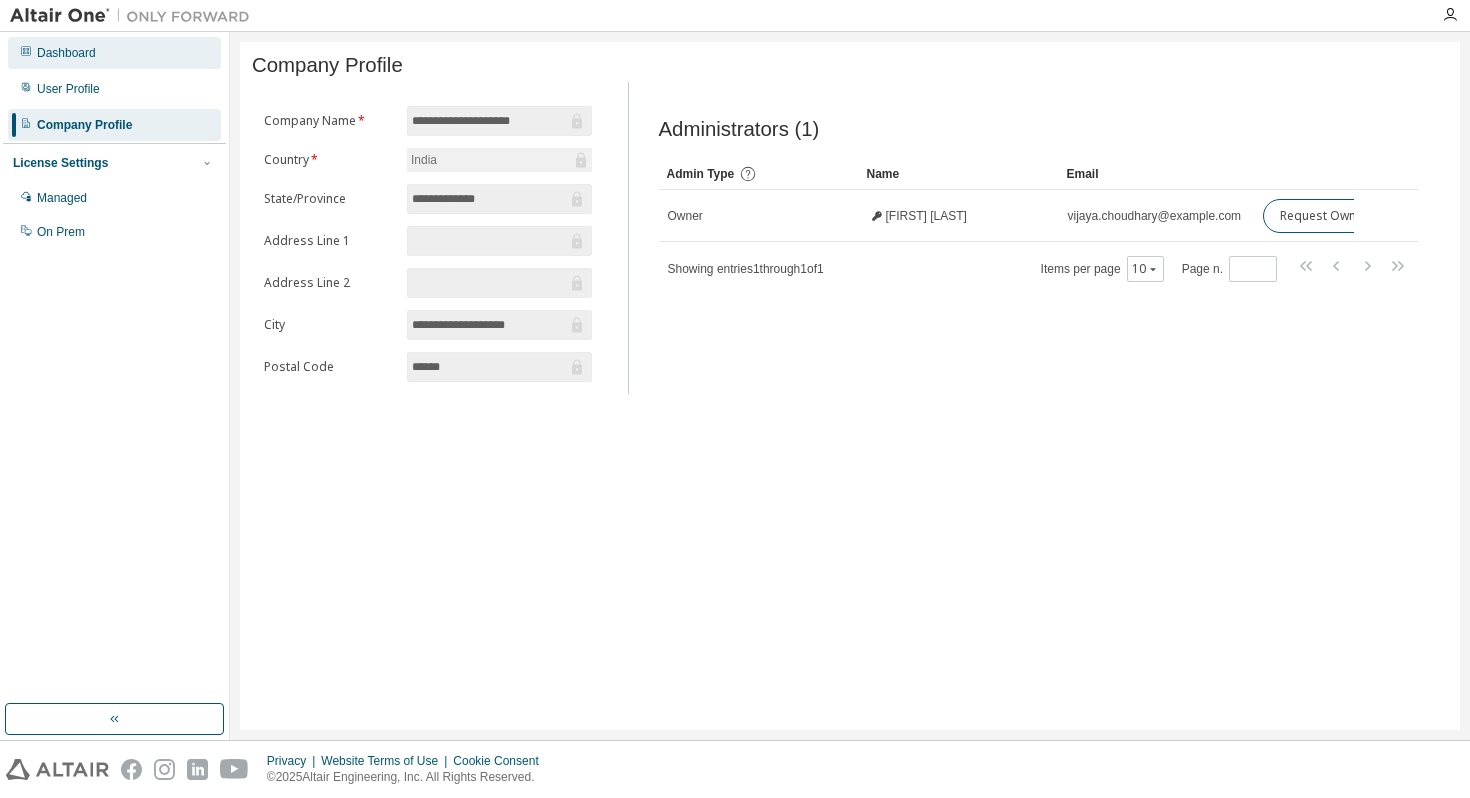 click on "Dashboard" at bounding box center (66, 53) 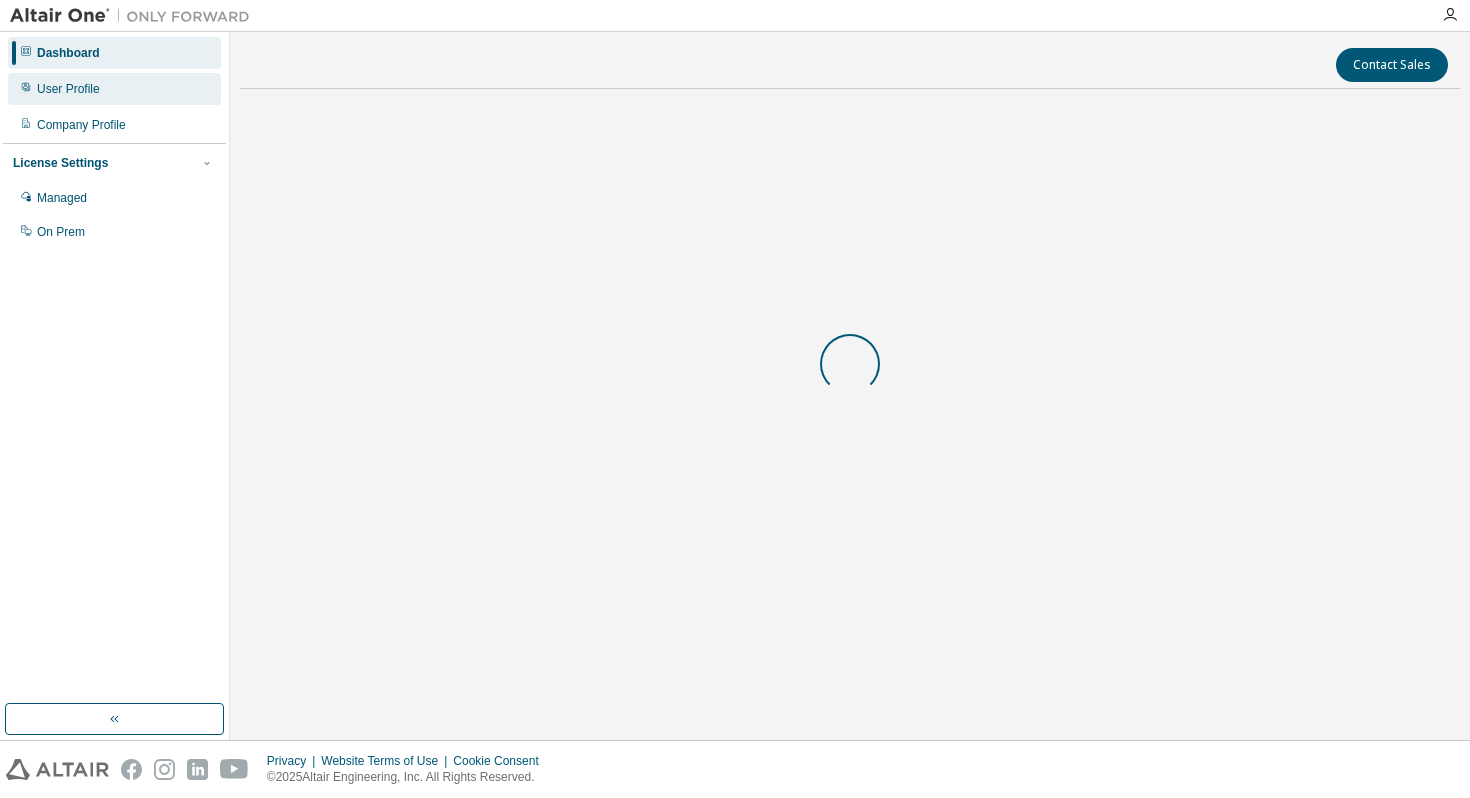 click on "User Profile" at bounding box center [68, 89] 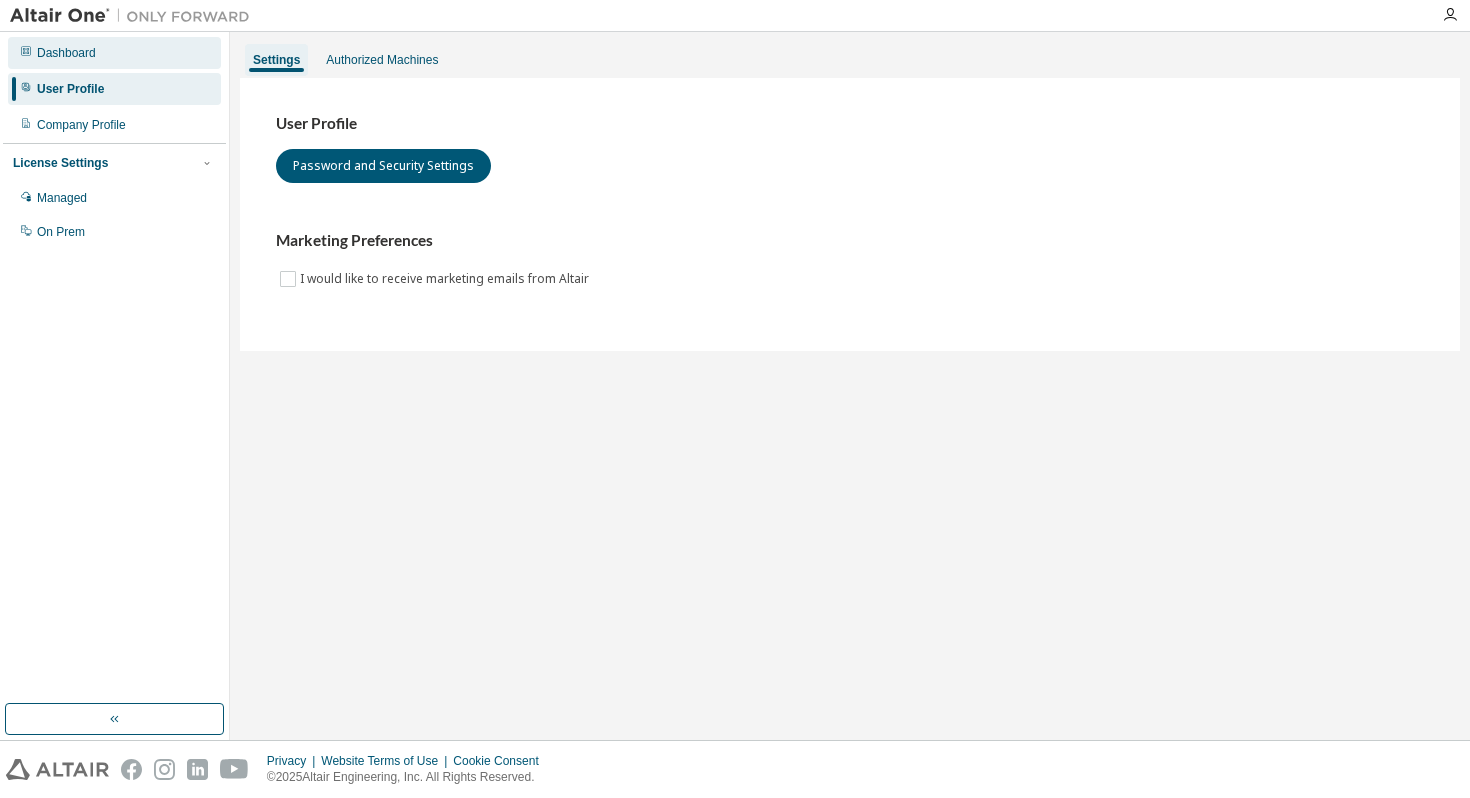 click on "Dashboard" at bounding box center [114, 53] 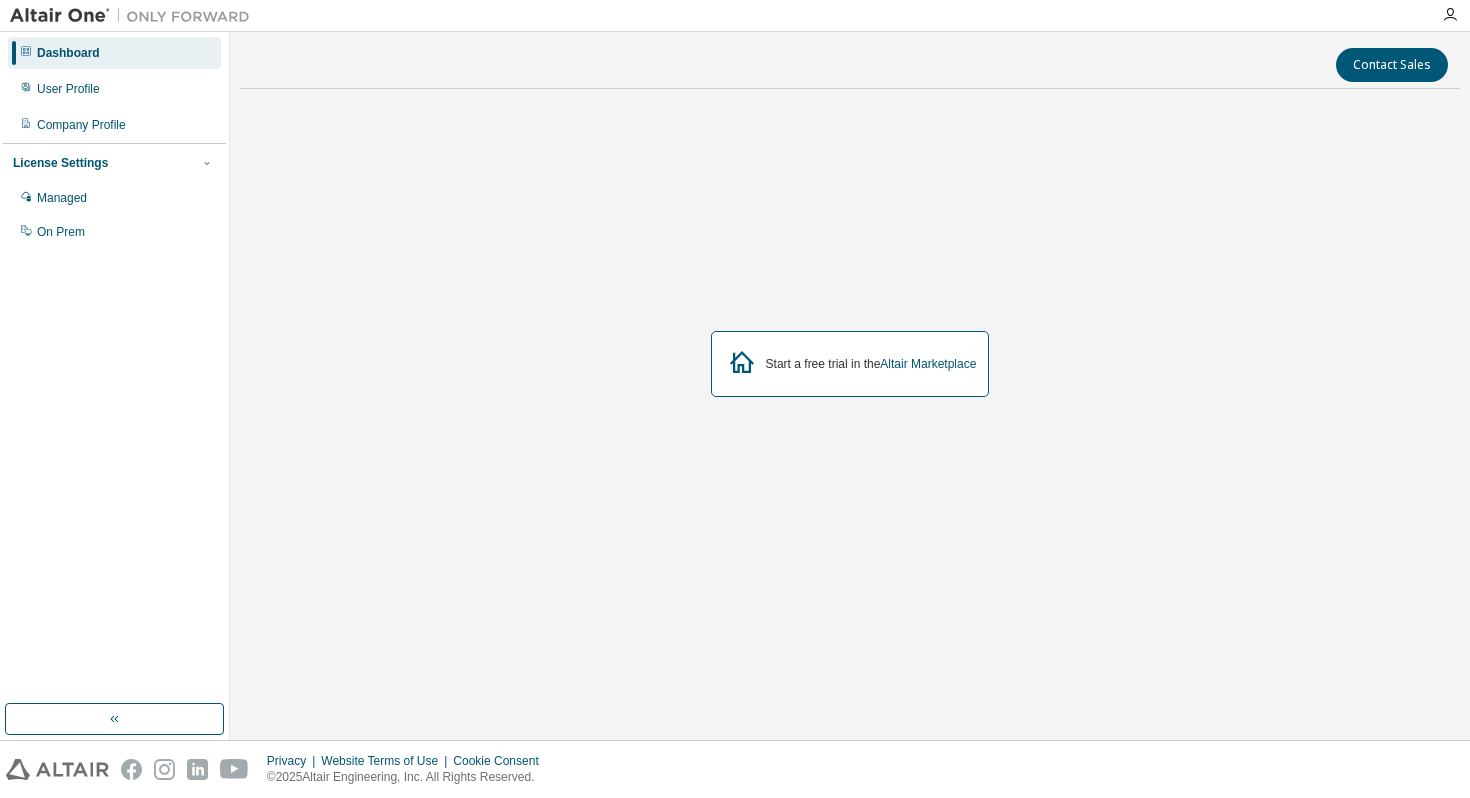 click on "Dashboard" at bounding box center [114, 53] 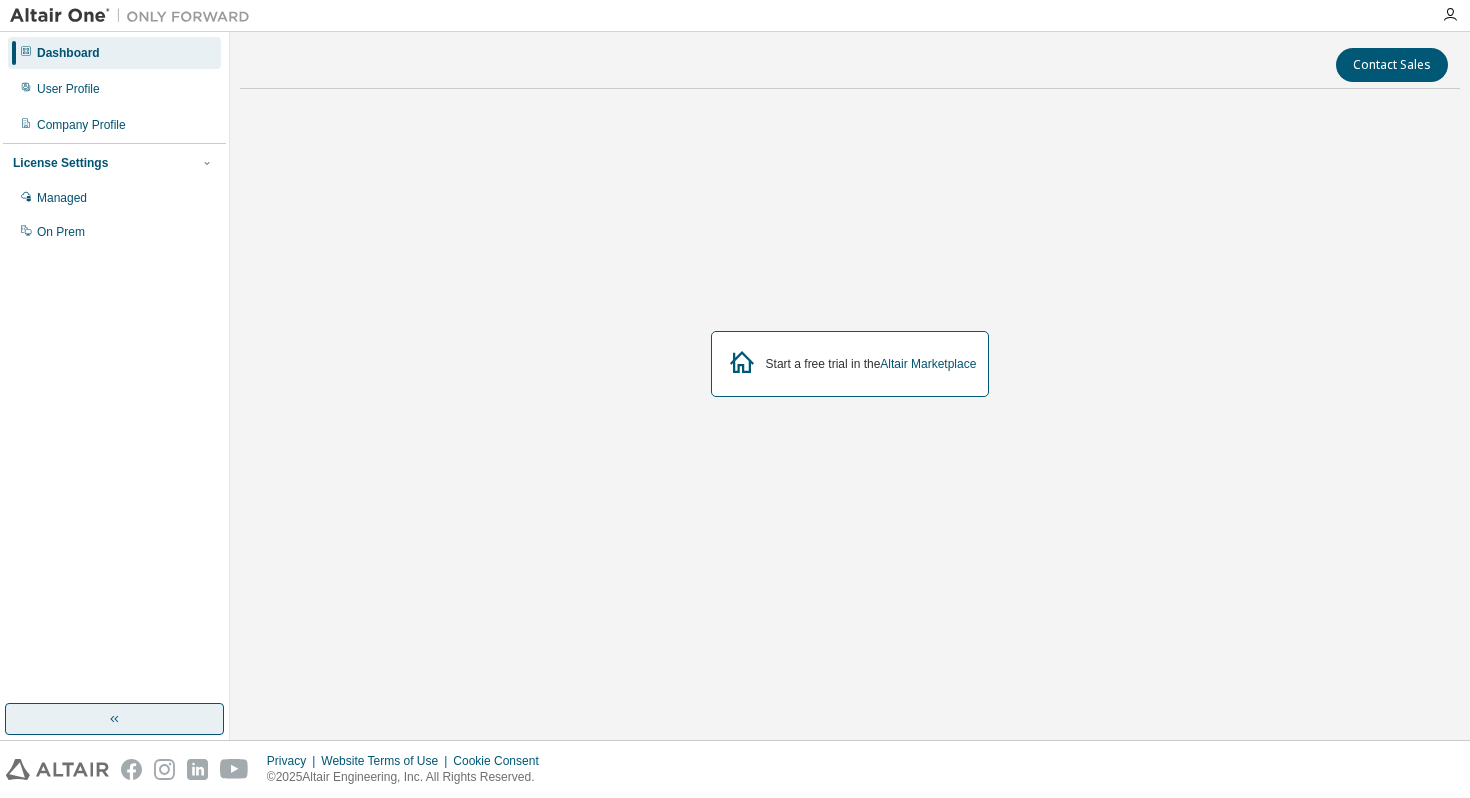 click at bounding box center [114, 719] 